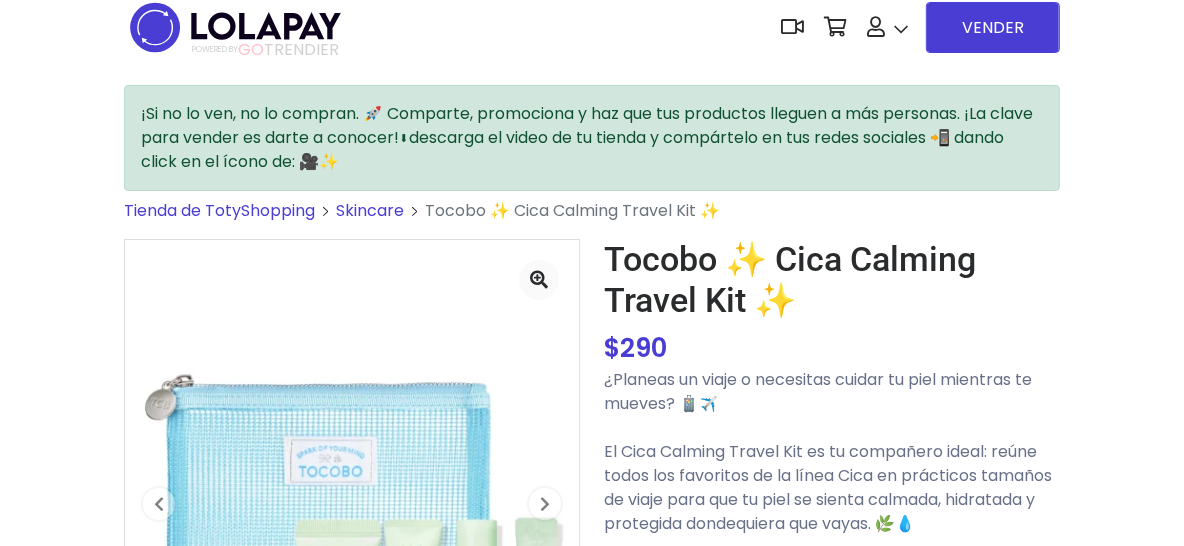 scroll, scrollTop: 0, scrollLeft: 0, axis: both 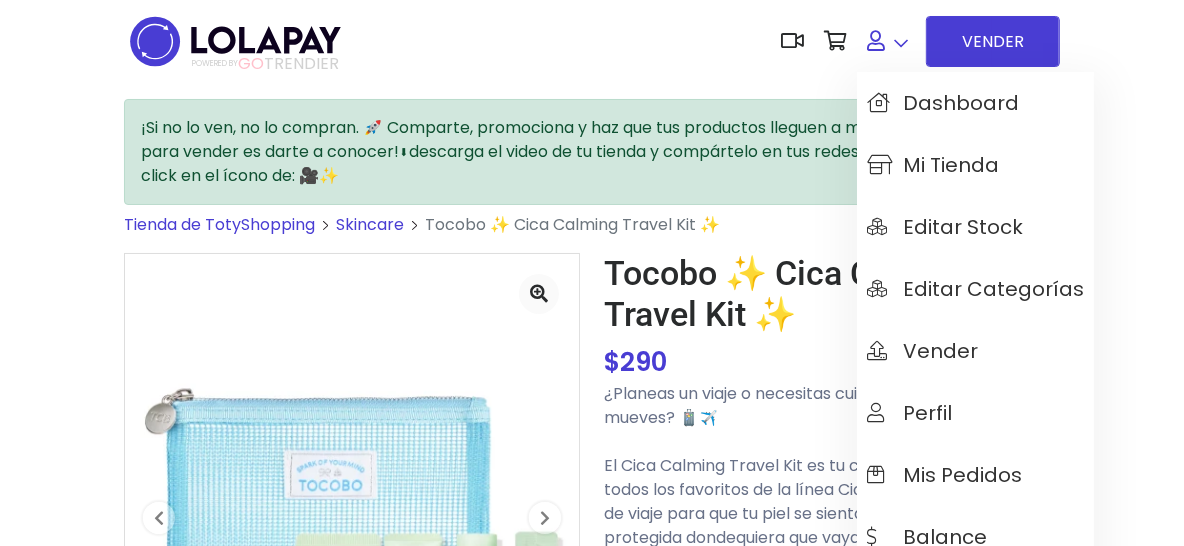click at bounding box center [876, 41] 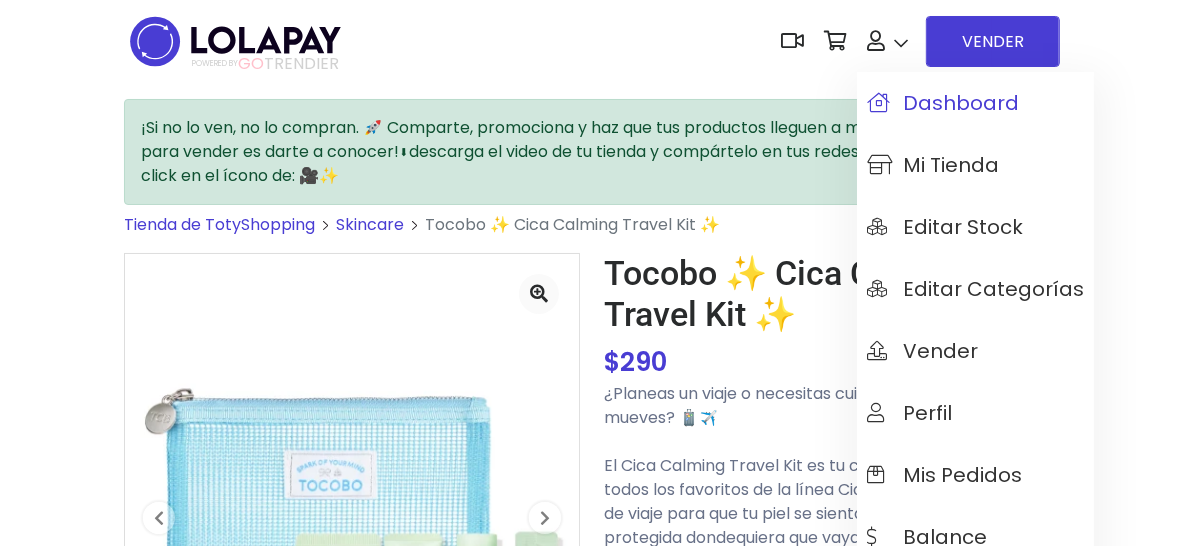 click on "Dashboard" at bounding box center [943, 103] 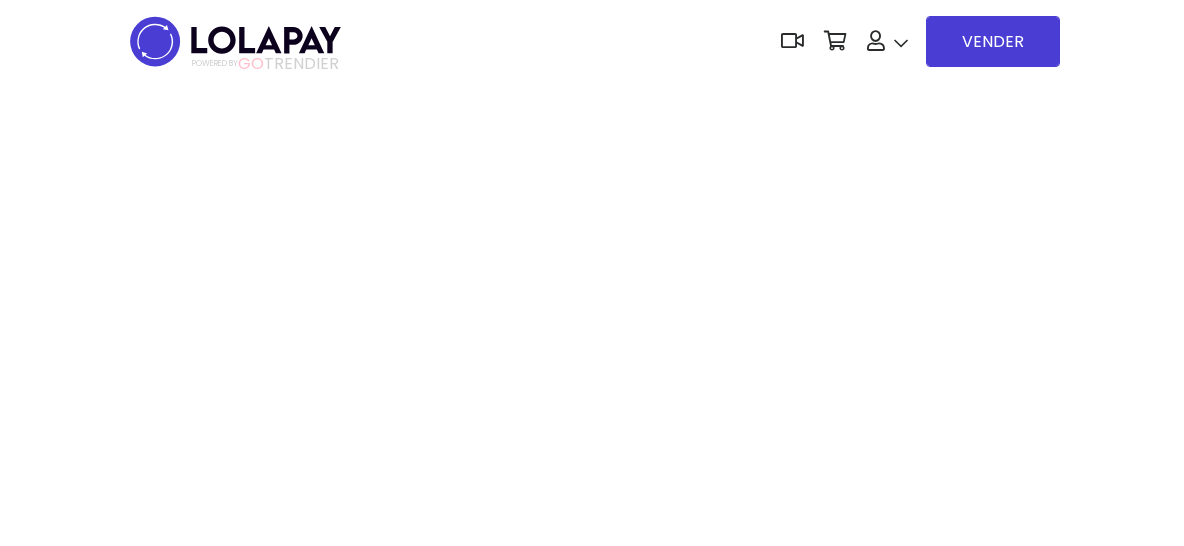 scroll, scrollTop: 0, scrollLeft: 0, axis: both 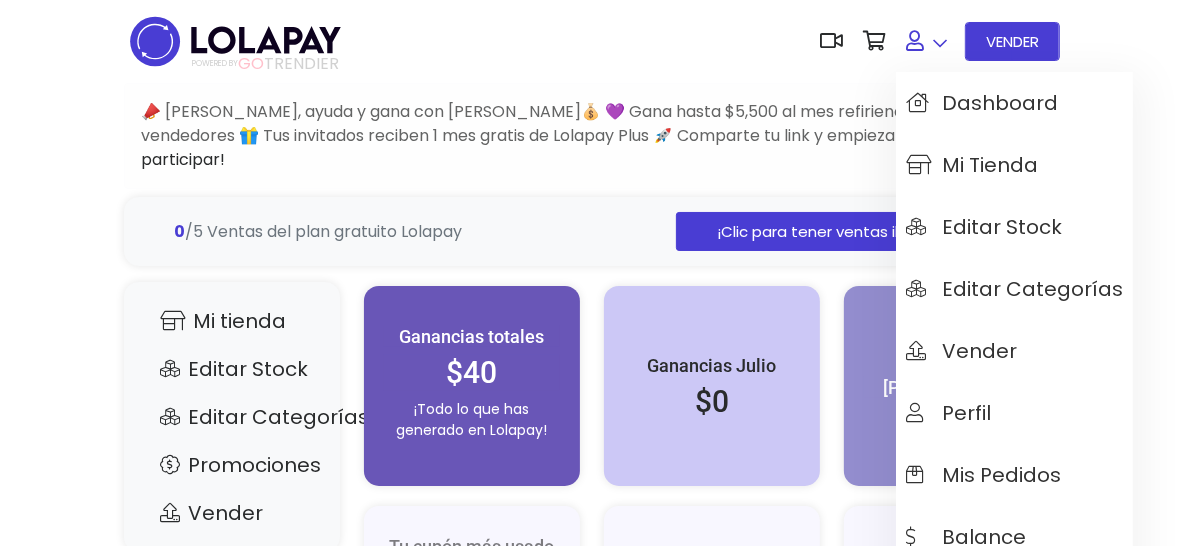 click at bounding box center [915, 41] 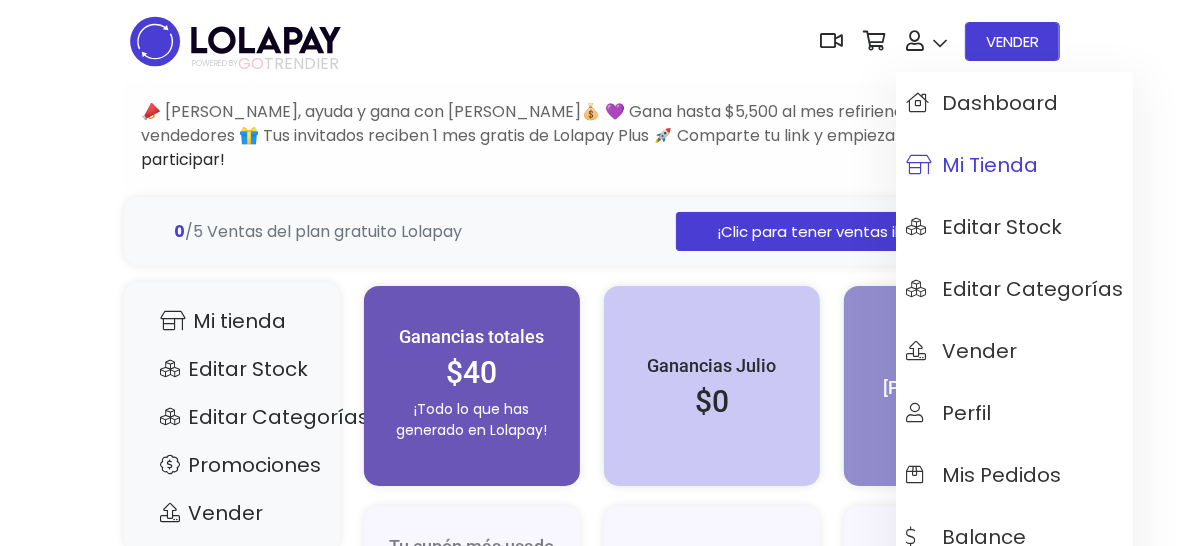 click on "Mi tienda" at bounding box center (972, 165) 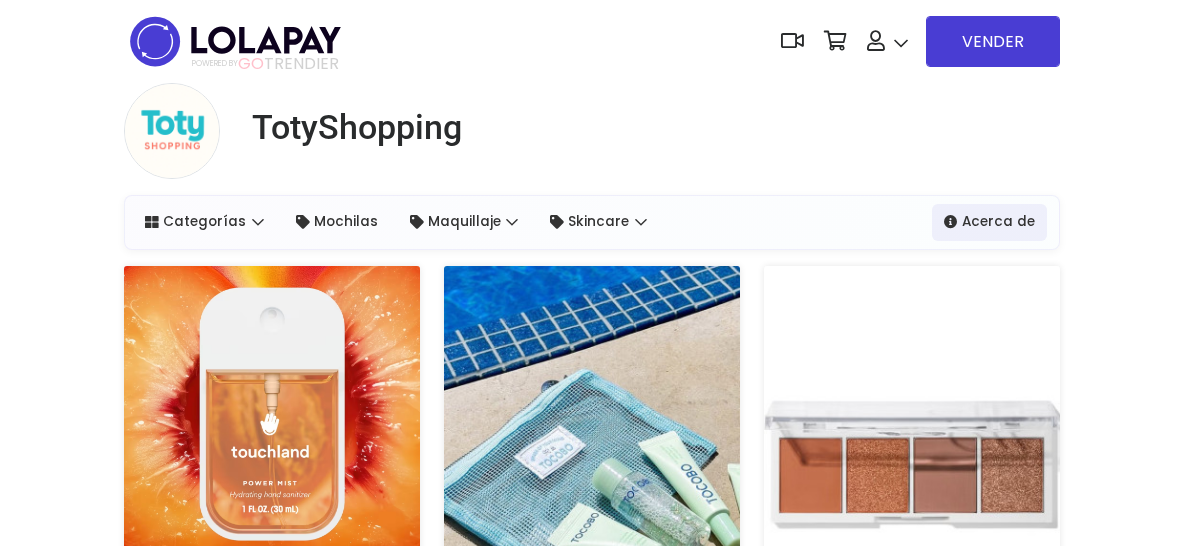 scroll, scrollTop: 0, scrollLeft: 0, axis: both 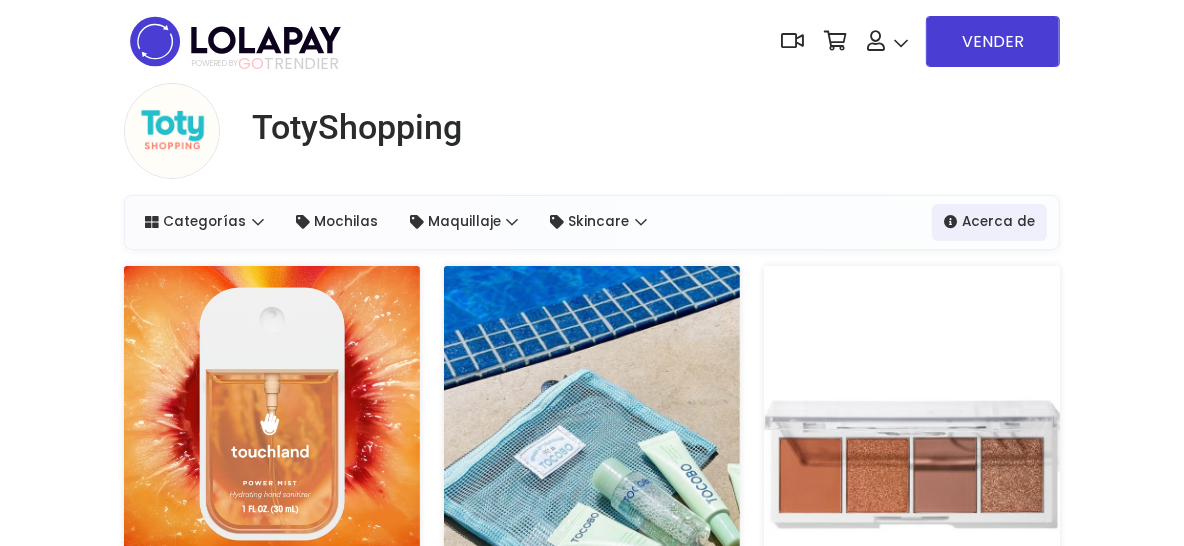 click at bounding box center (272, 414) 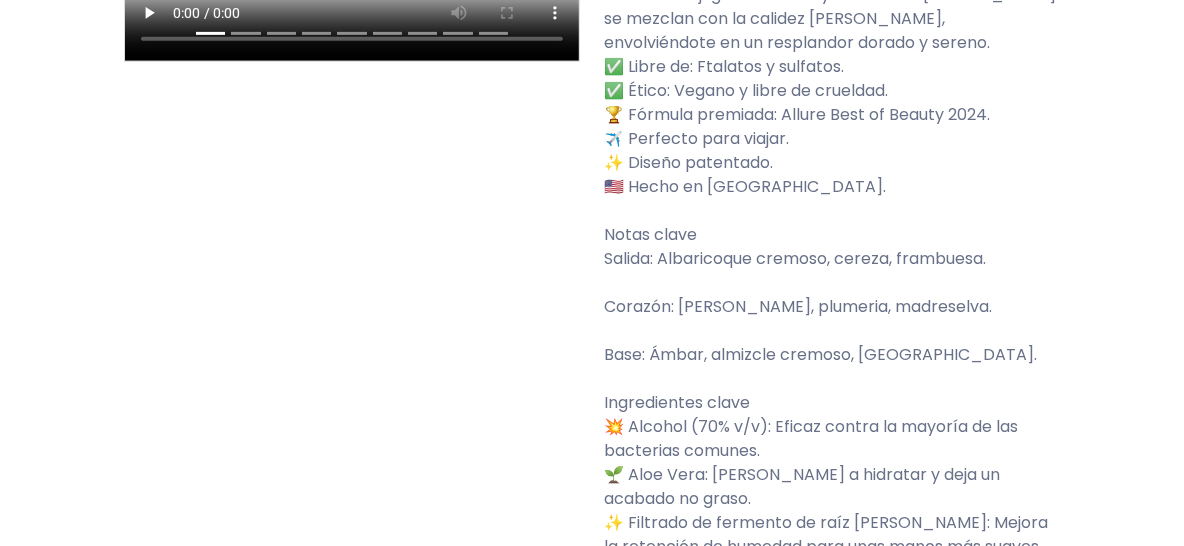 scroll, scrollTop: 1300, scrollLeft: 0, axis: vertical 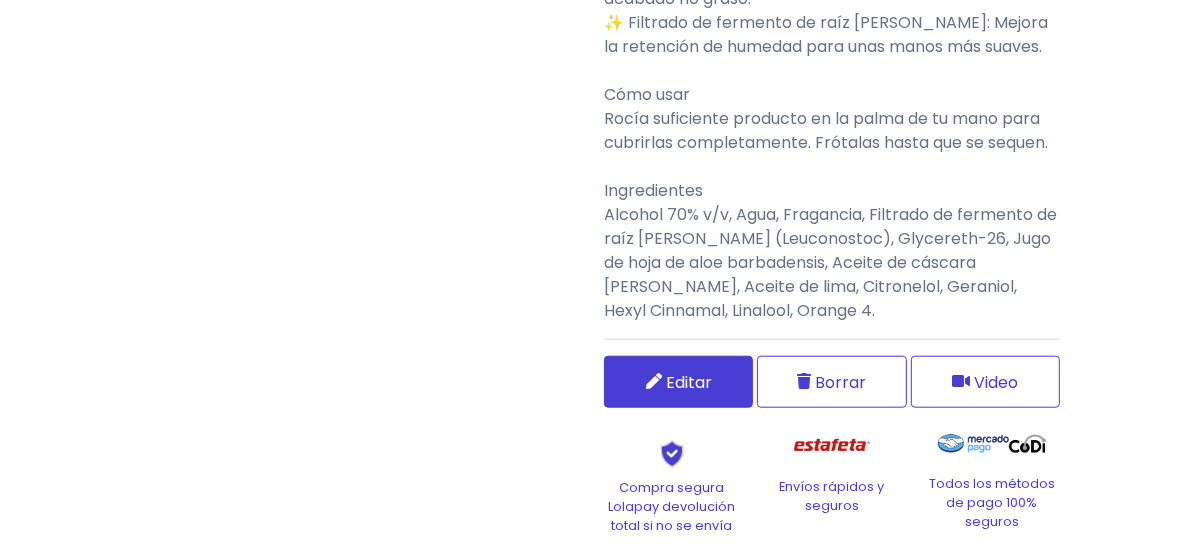 click on "Editar" at bounding box center (689, 382) 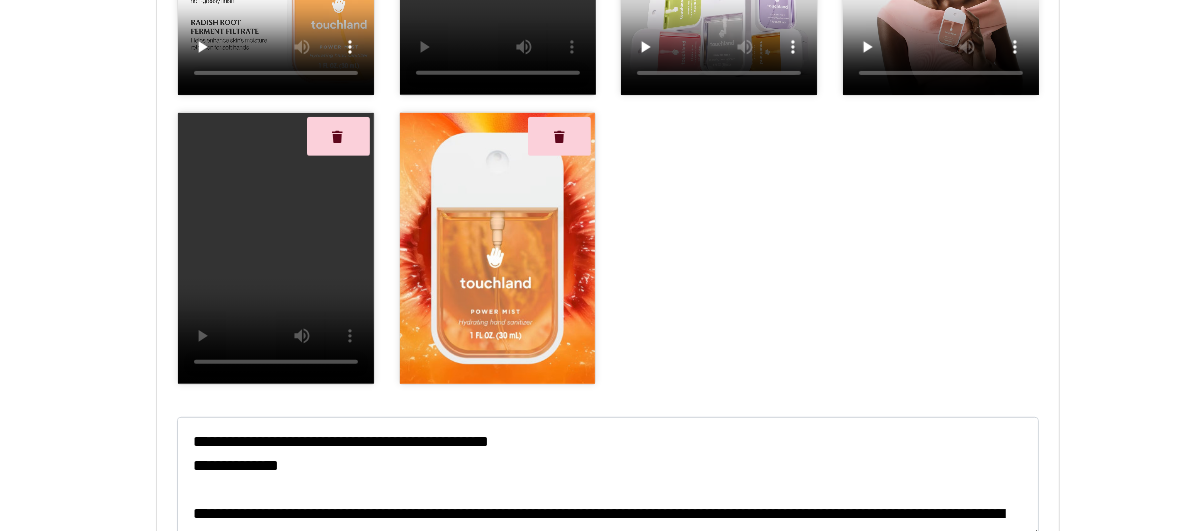 scroll, scrollTop: 600, scrollLeft: 0, axis: vertical 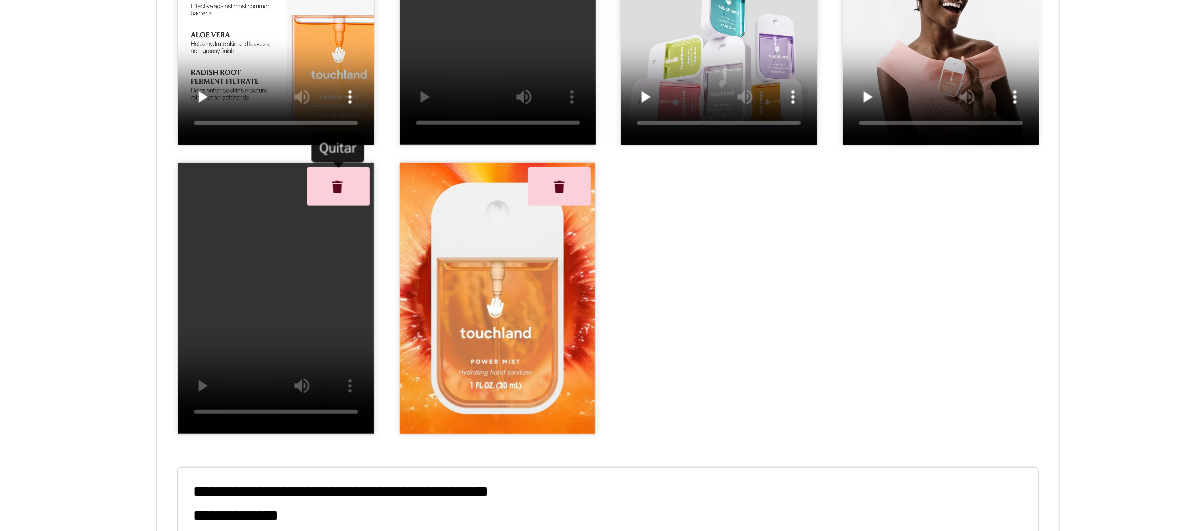 click at bounding box center (338, 186) 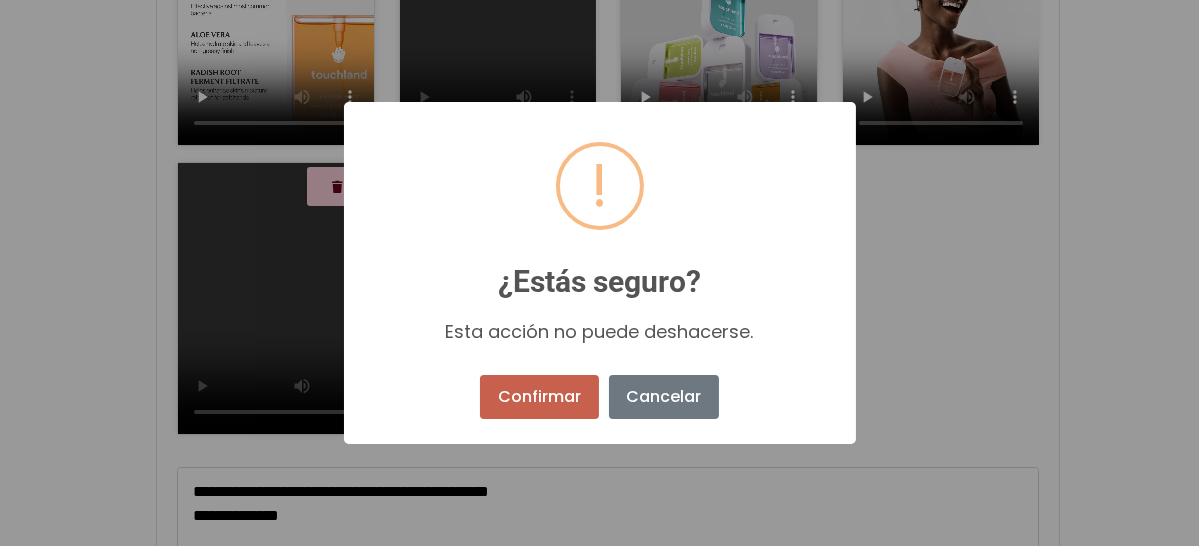 click on "Confirmar" at bounding box center [539, 397] 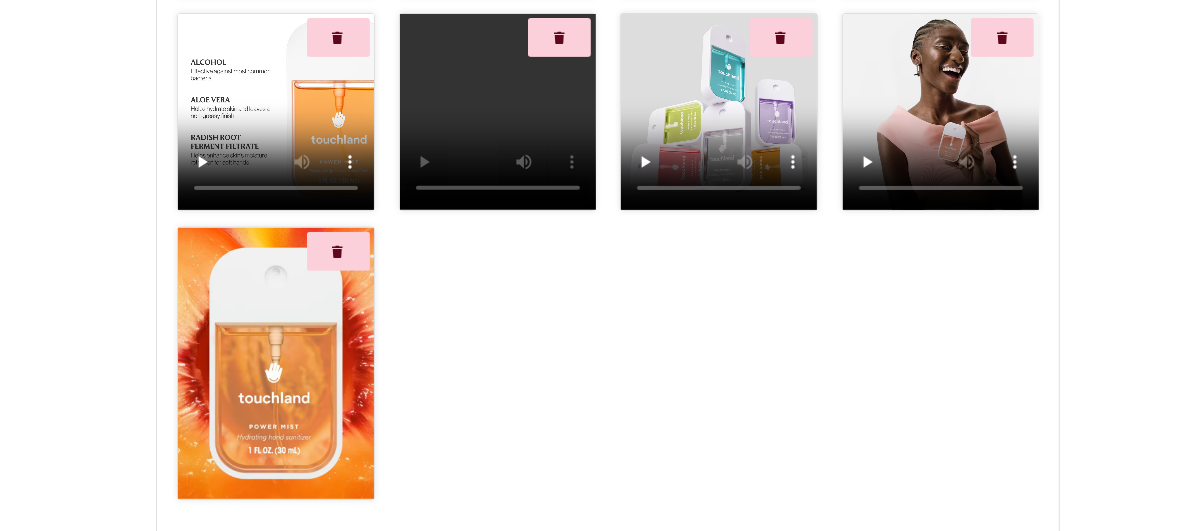 scroll, scrollTop: 500, scrollLeft: 0, axis: vertical 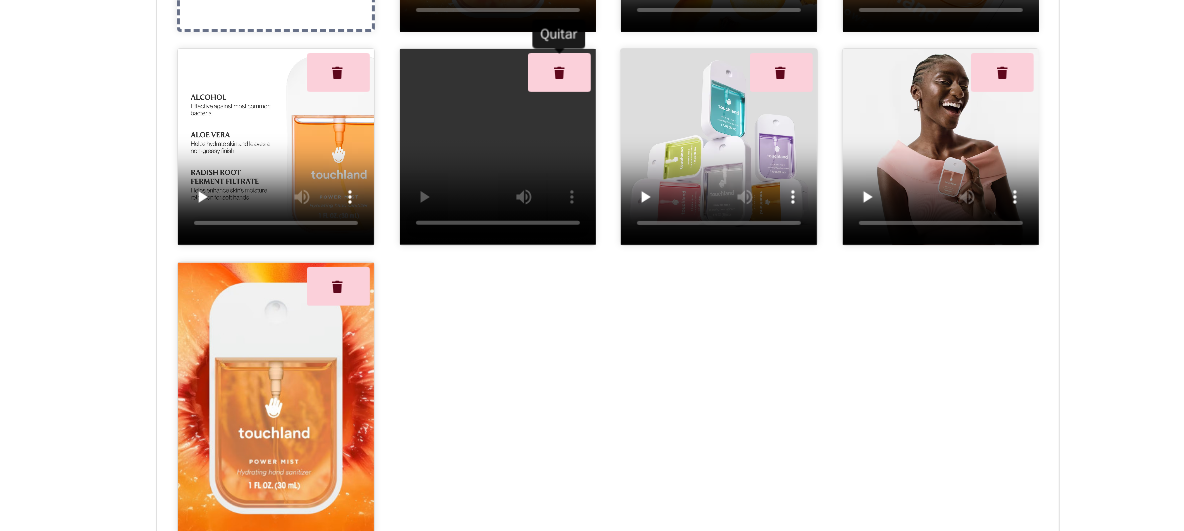 click at bounding box center (559, 72) 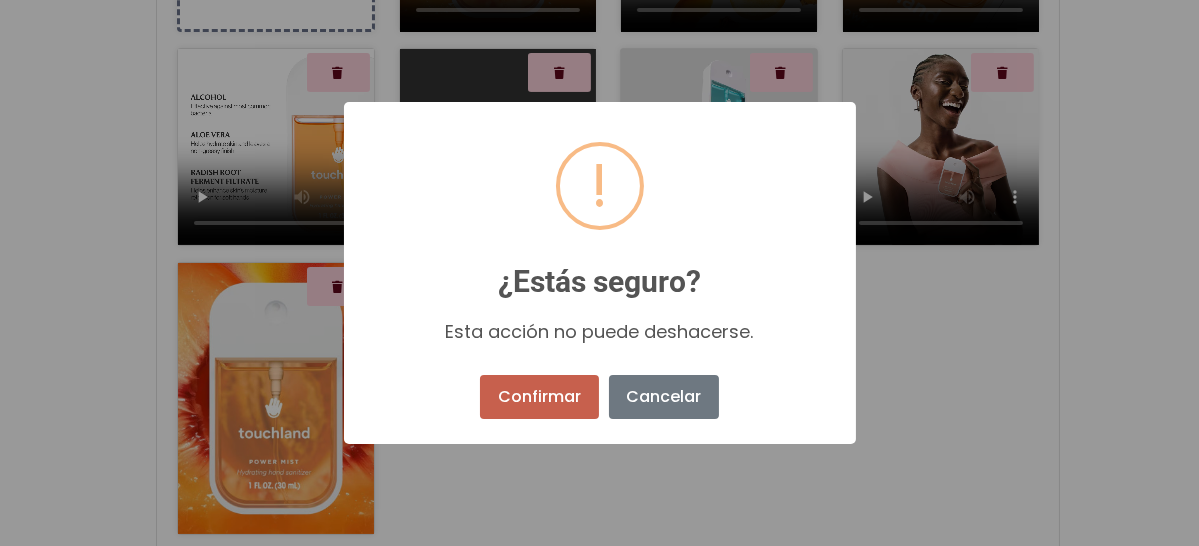 click on "Confirmar" at bounding box center [539, 397] 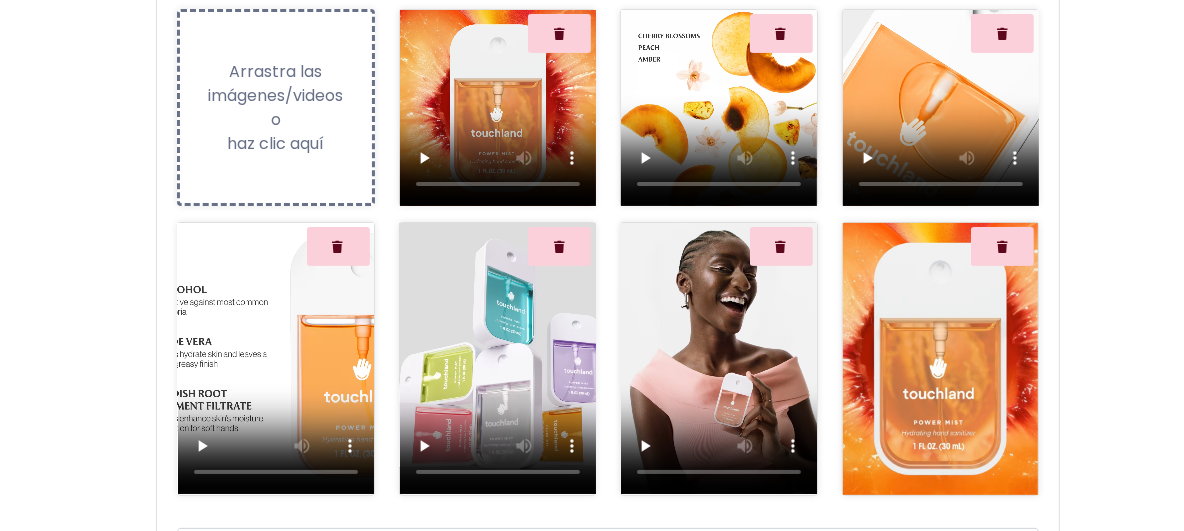 scroll, scrollTop: 600, scrollLeft: 0, axis: vertical 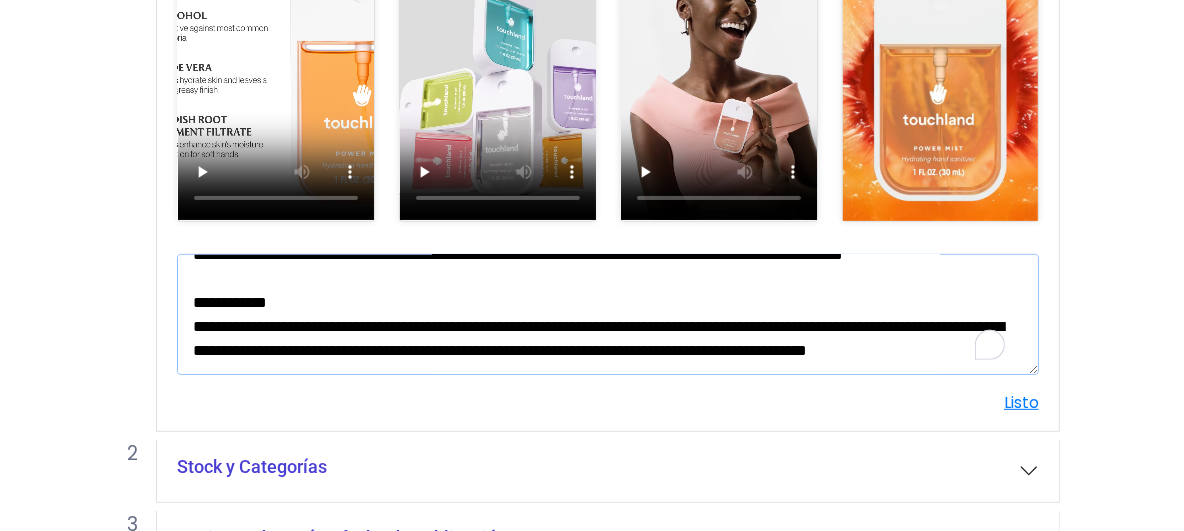 drag, startPoint x: 193, startPoint y: 283, endPoint x: 534, endPoint y: 351, distance: 347.71396 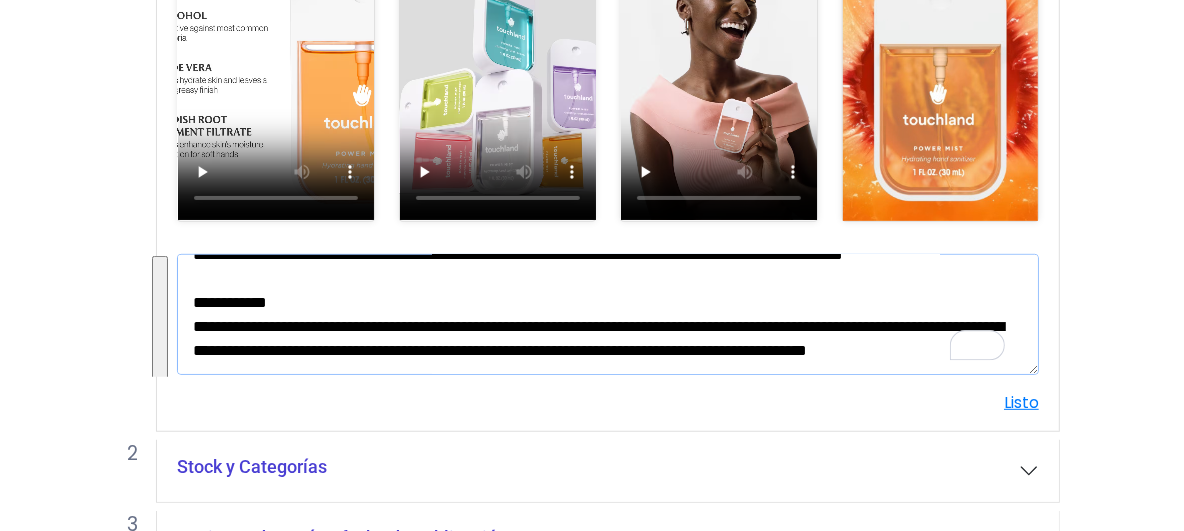 scroll, scrollTop: 911, scrollLeft: 0, axis: vertical 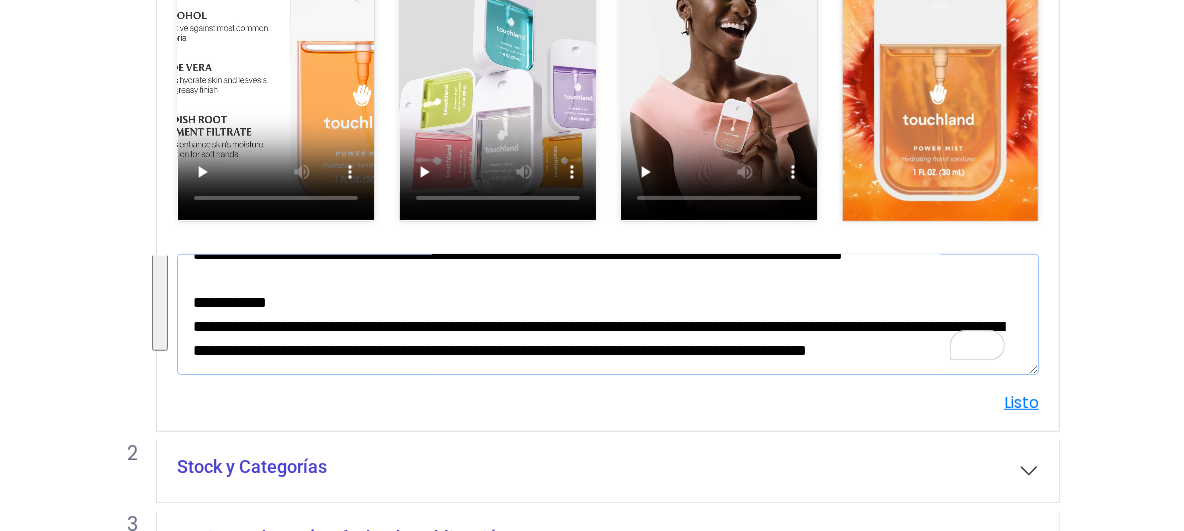 paste on "**********" 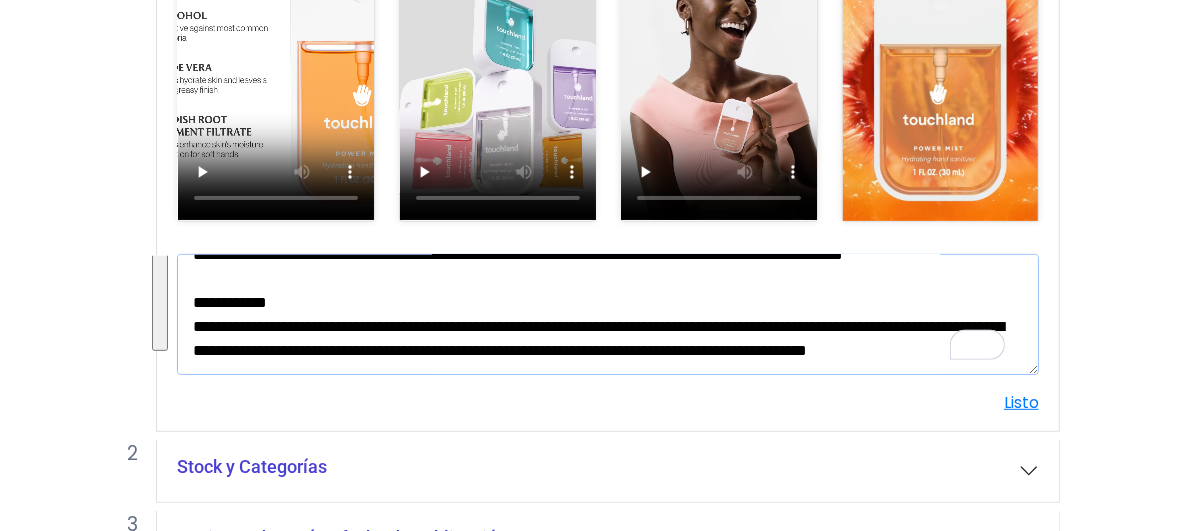 scroll, scrollTop: 802, scrollLeft: 0, axis: vertical 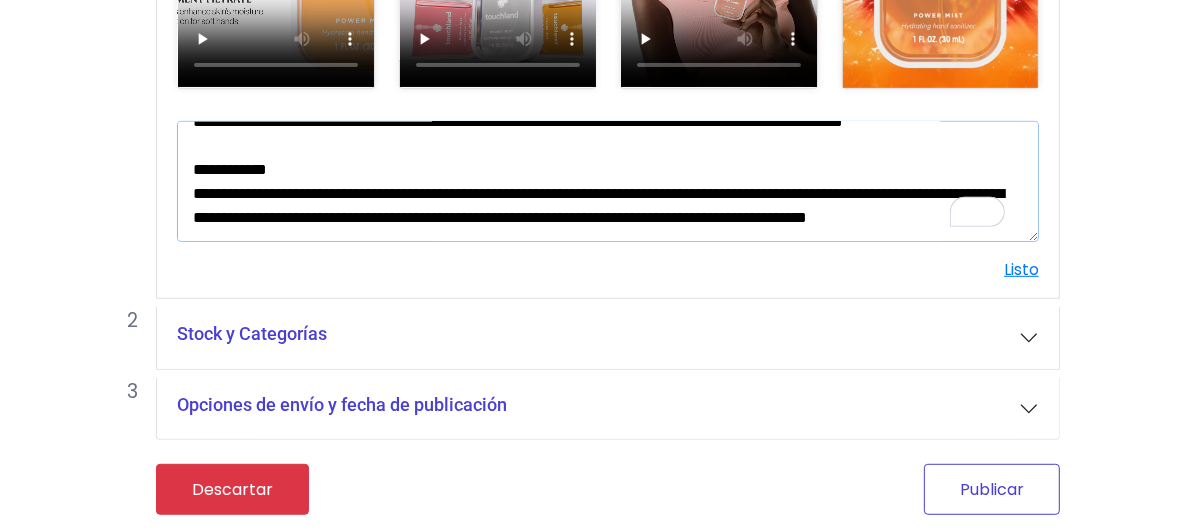 type on "**********" 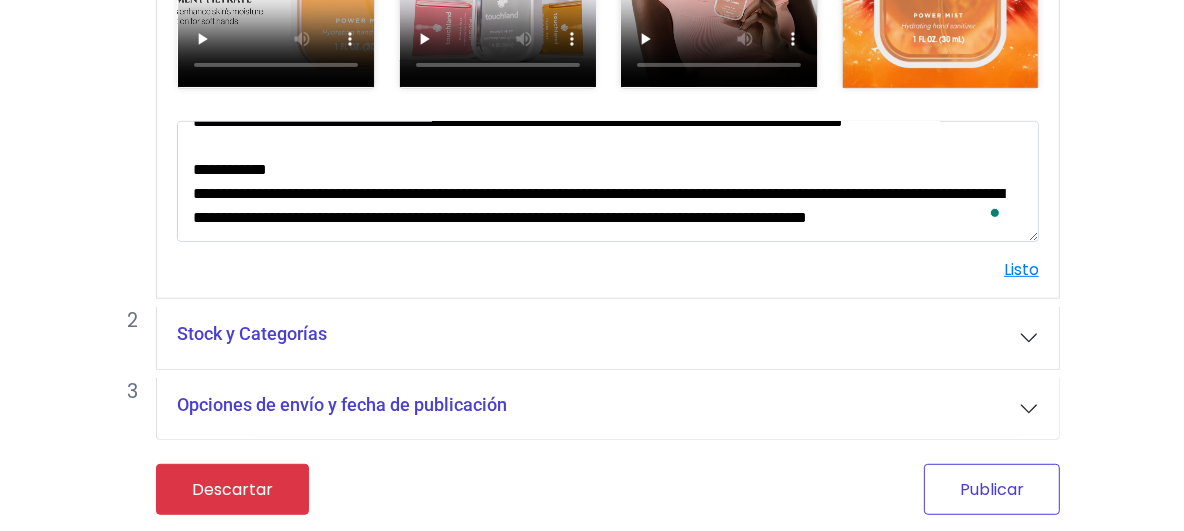 click on "Publicar" at bounding box center [992, 489] 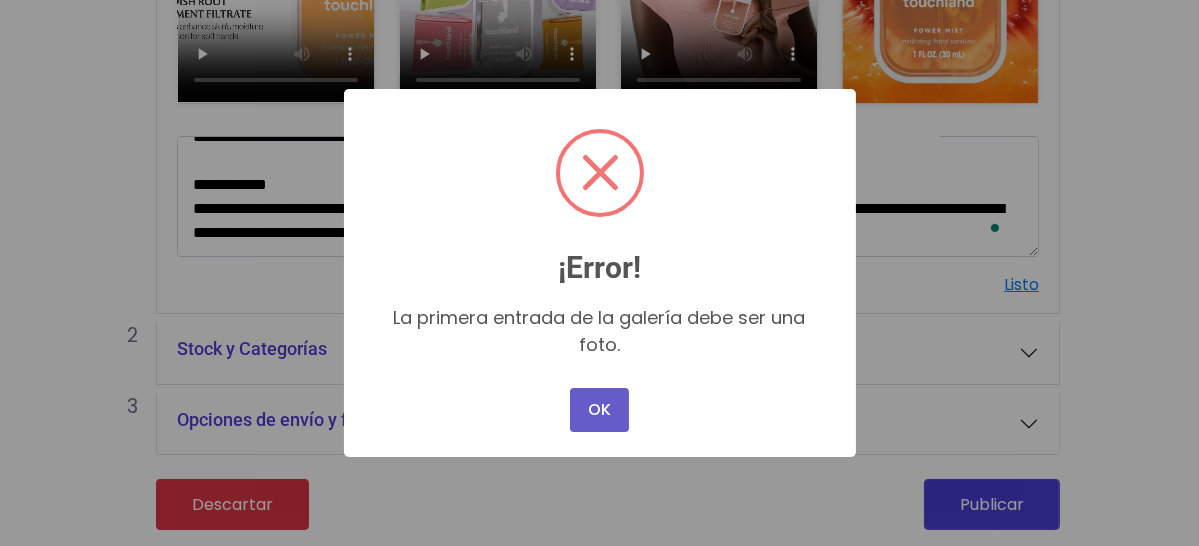 click on "OK" at bounding box center [599, 410] 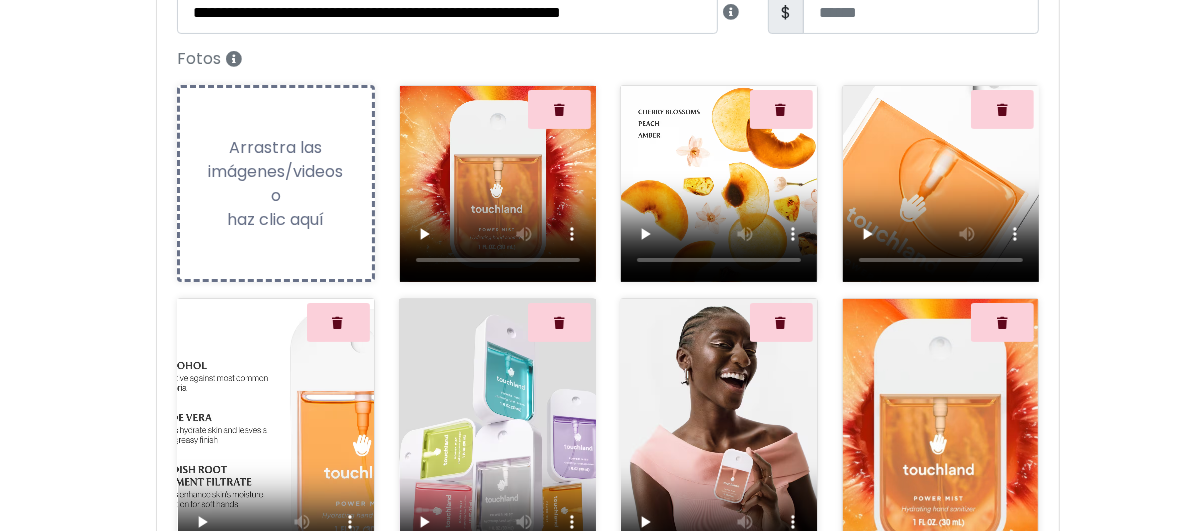 scroll, scrollTop: 229, scrollLeft: 0, axis: vertical 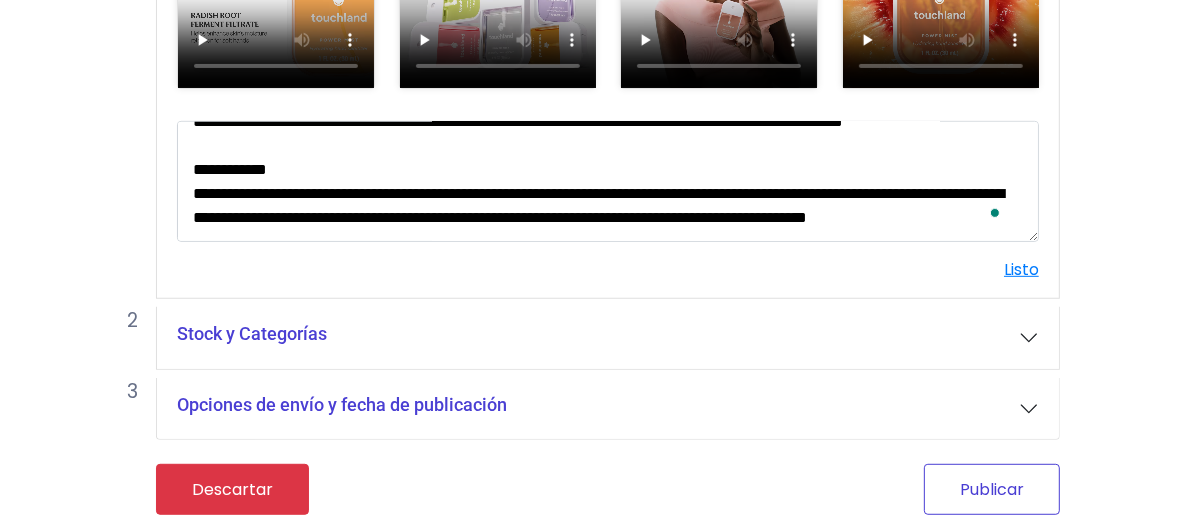 click on "Publicar" at bounding box center (992, 489) 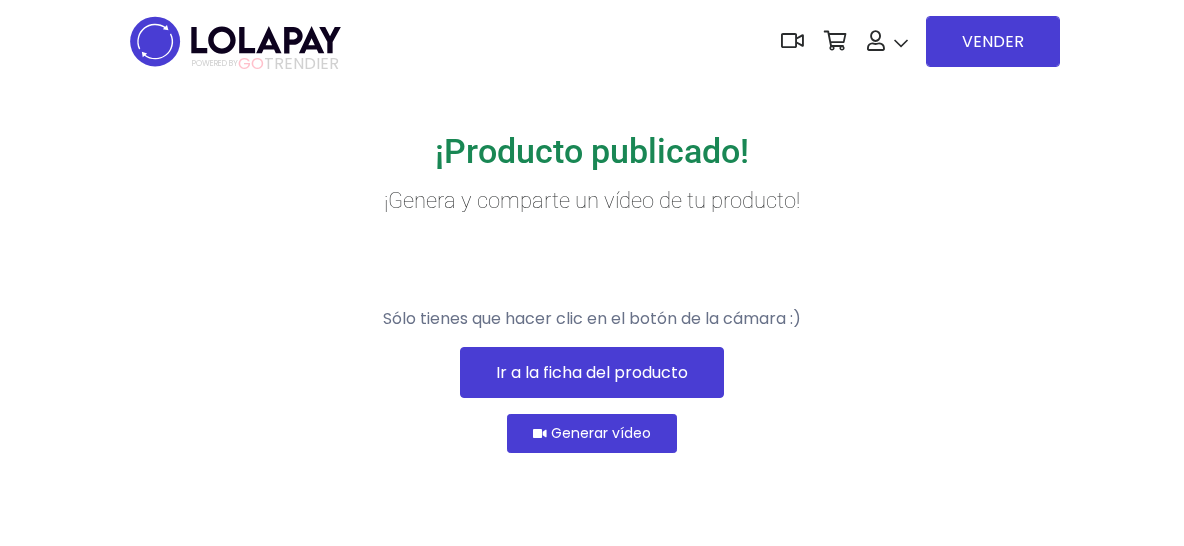 scroll, scrollTop: 0, scrollLeft: 0, axis: both 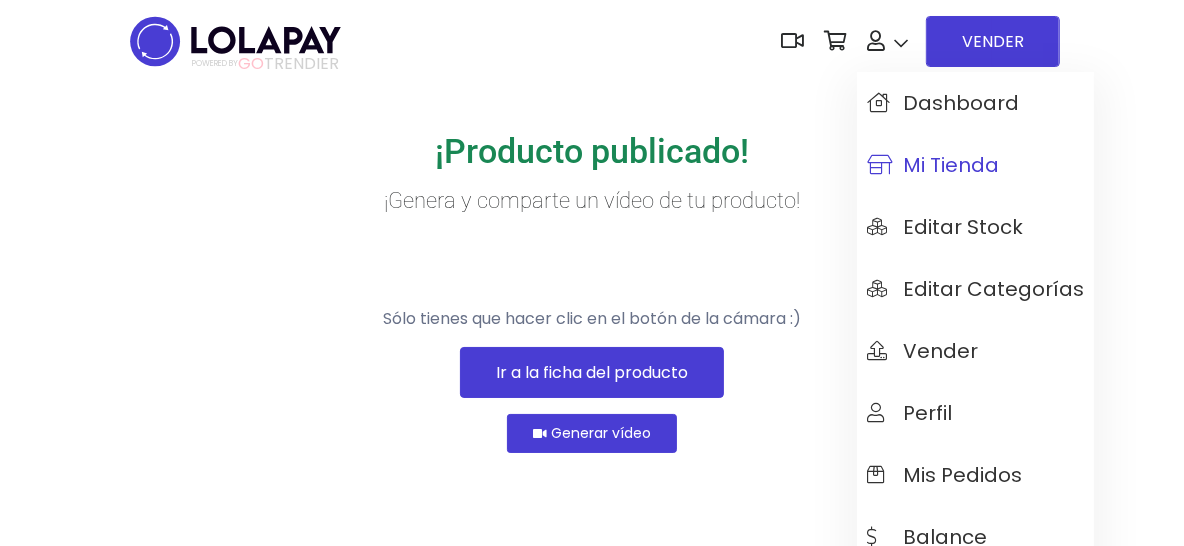 click on "Mi tienda" at bounding box center (933, 165) 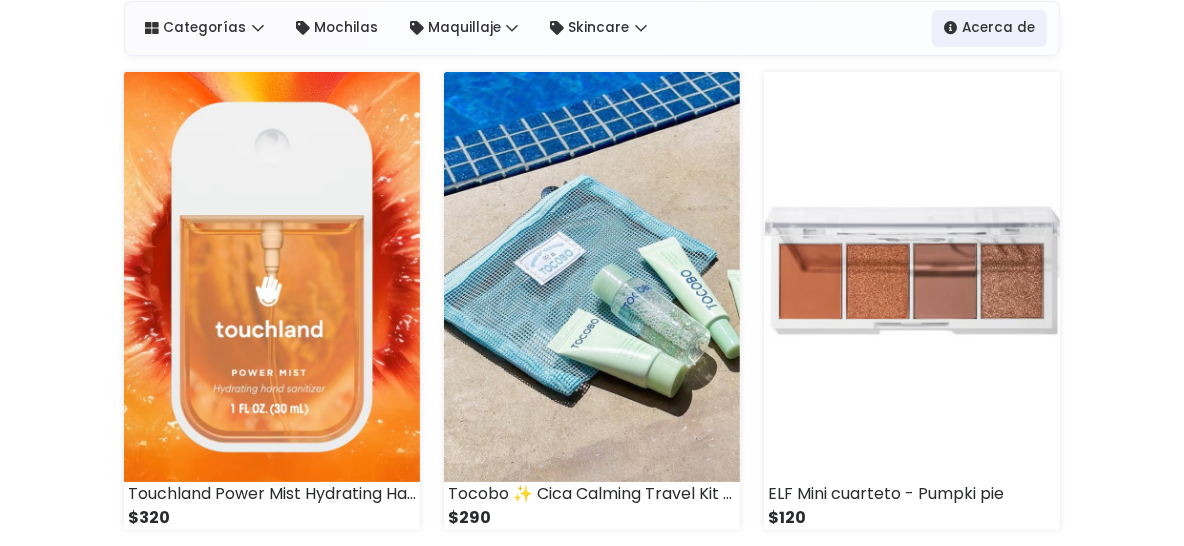 scroll, scrollTop: 200, scrollLeft: 0, axis: vertical 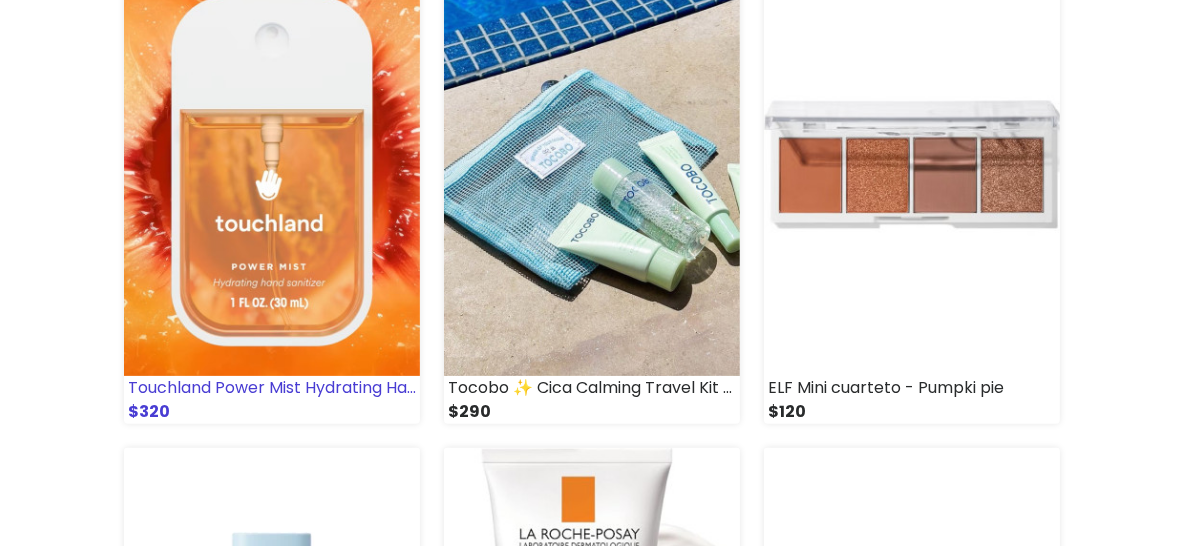 click at bounding box center [272, 171] 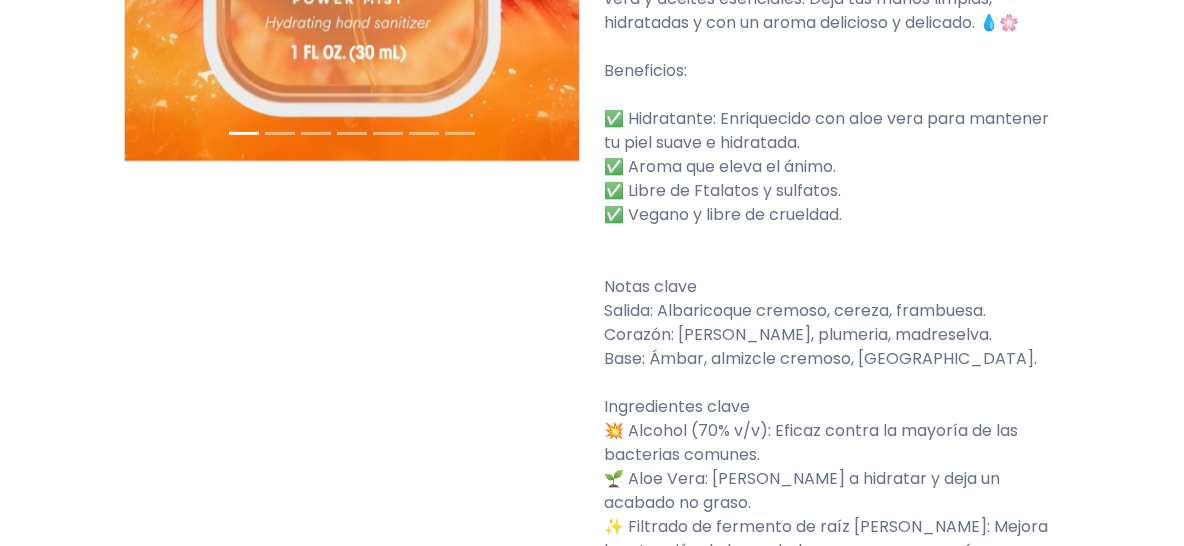 scroll, scrollTop: 1200, scrollLeft: 0, axis: vertical 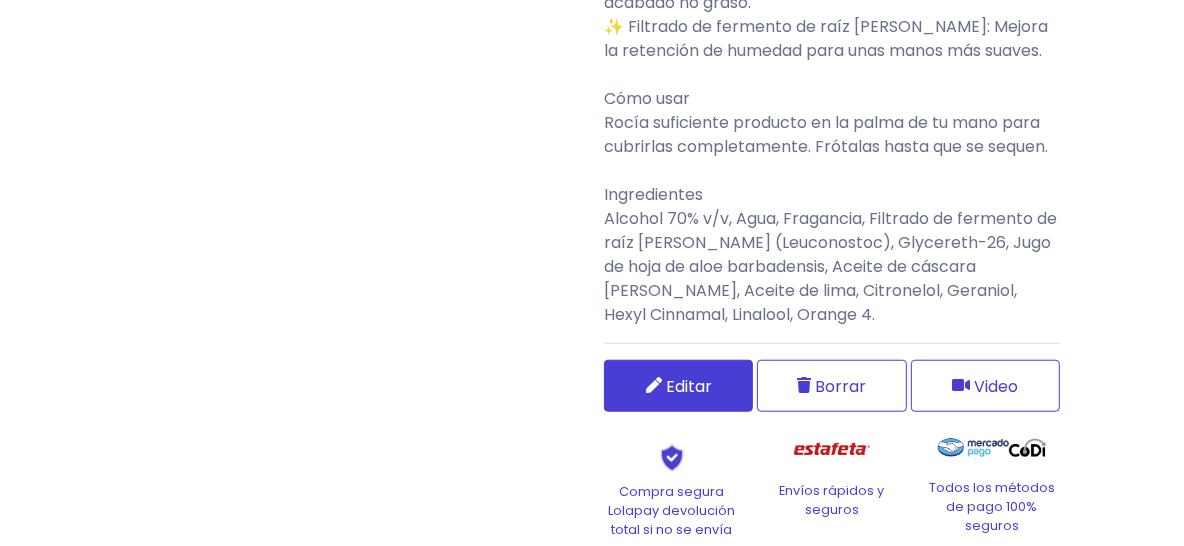 click on "Editar" at bounding box center (678, 386) 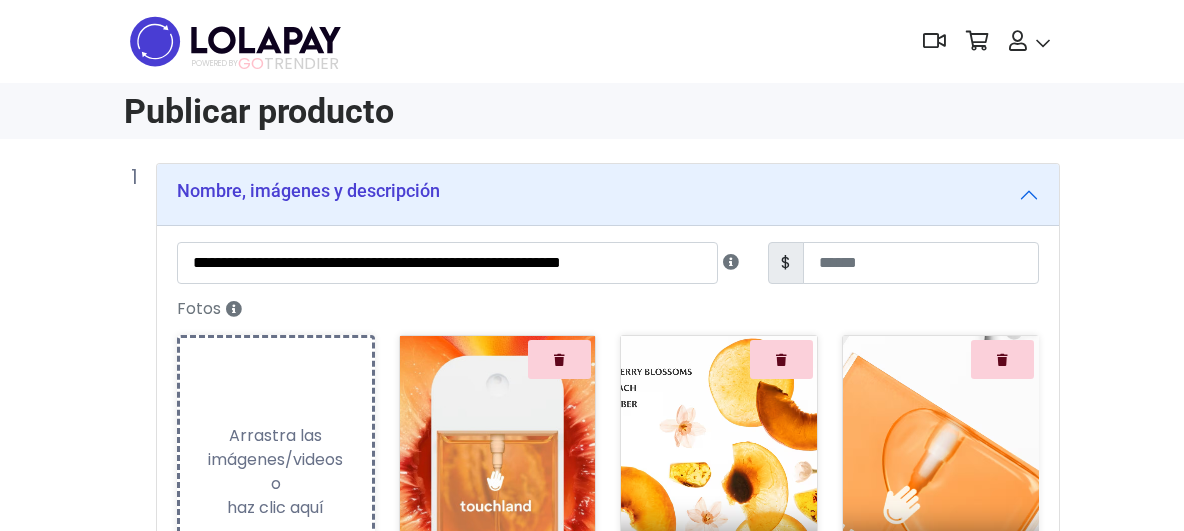 scroll, scrollTop: 0, scrollLeft: 0, axis: both 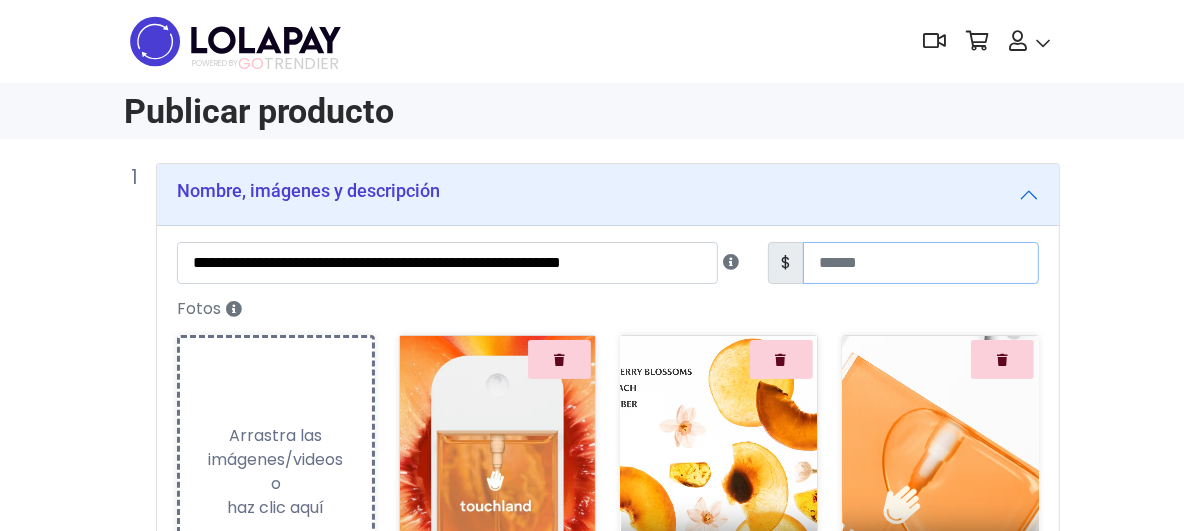 drag, startPoint x: 824, startPoint y: 270, endPoint x: 928, endPoint y: 270, distance: 104 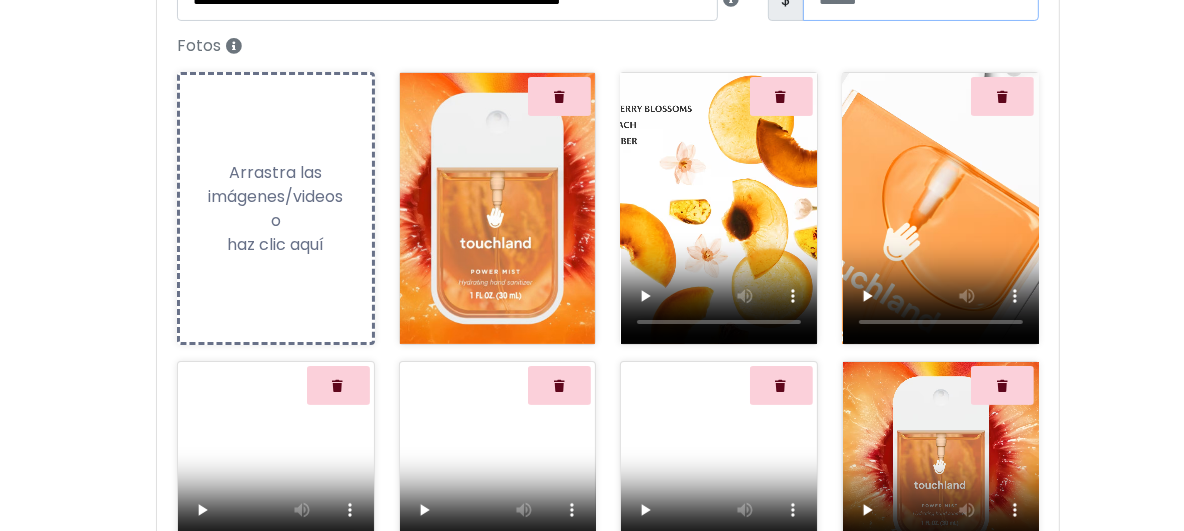 scroll, scrollTop: 600, scrollLeft: 0, axis: vertical 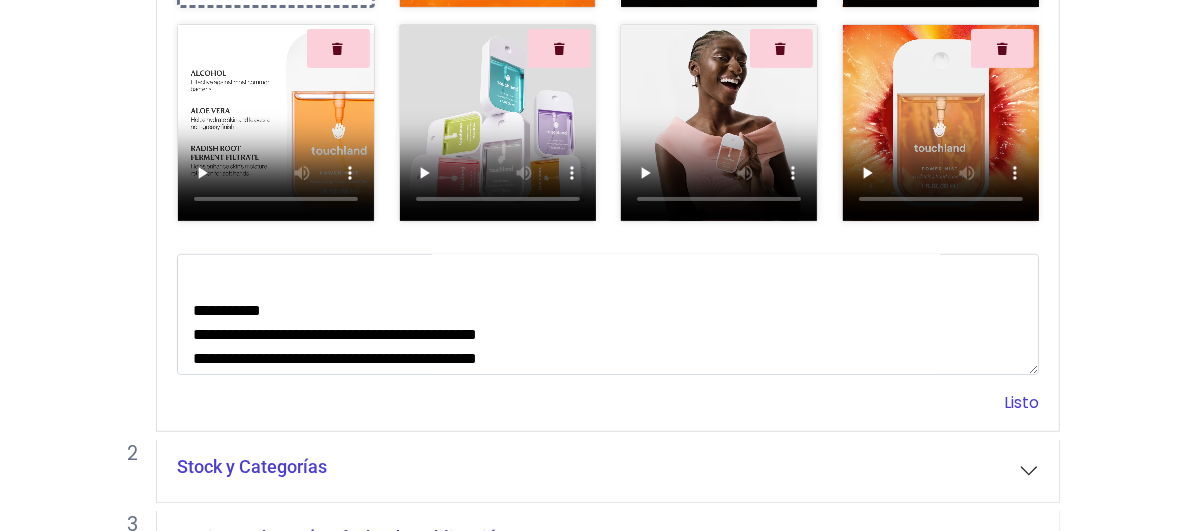 type on "***" 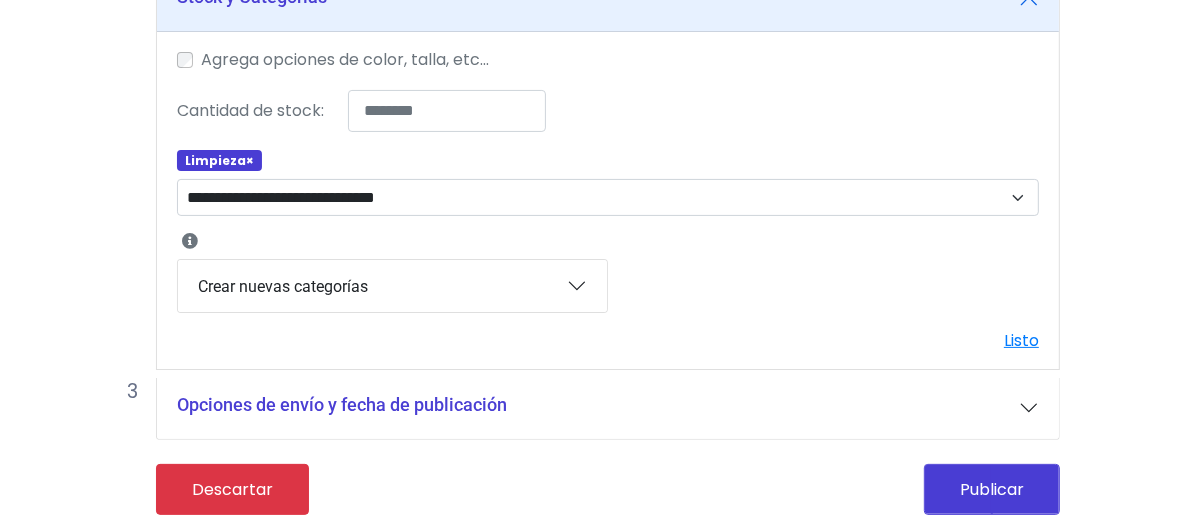 scroll, scrollTop: 277, scrollLeft: 0, axis: vertical 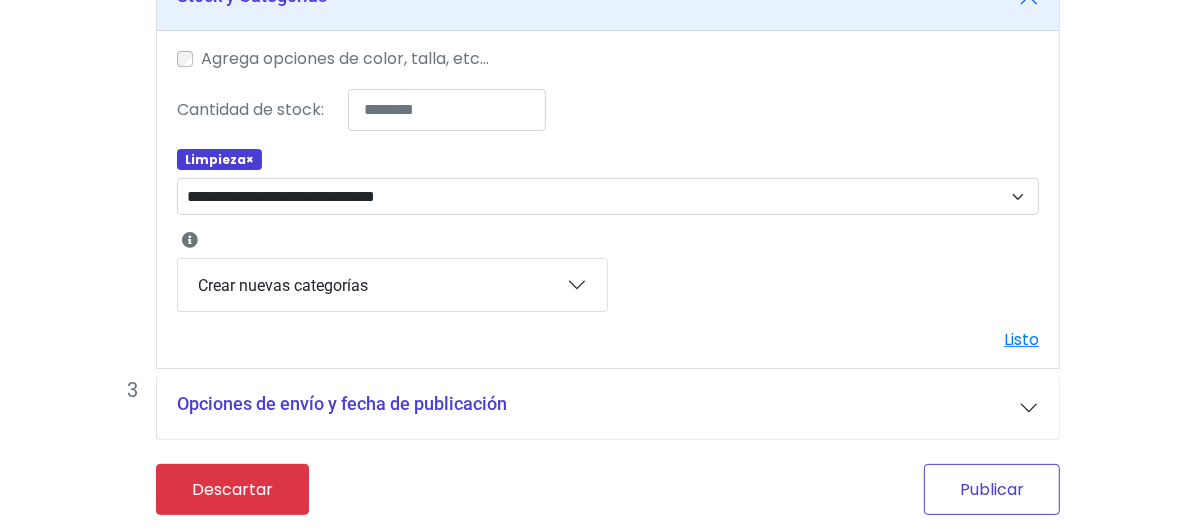 click on "Publicar" at bounding box center (992, 489) 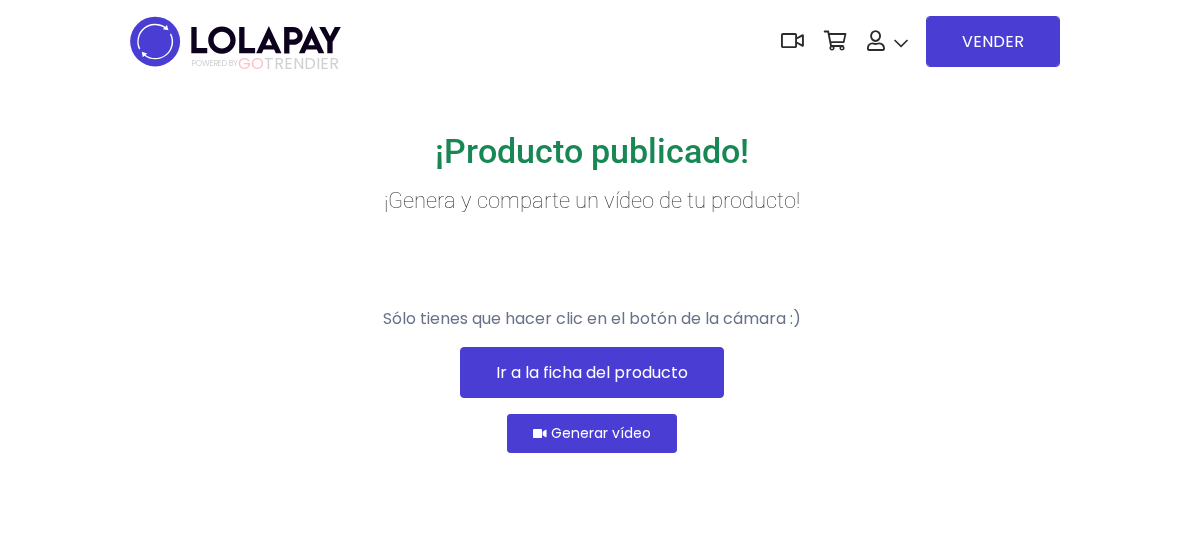 scroll, scrollTop: 0, scrollLeft: 0, axis: both 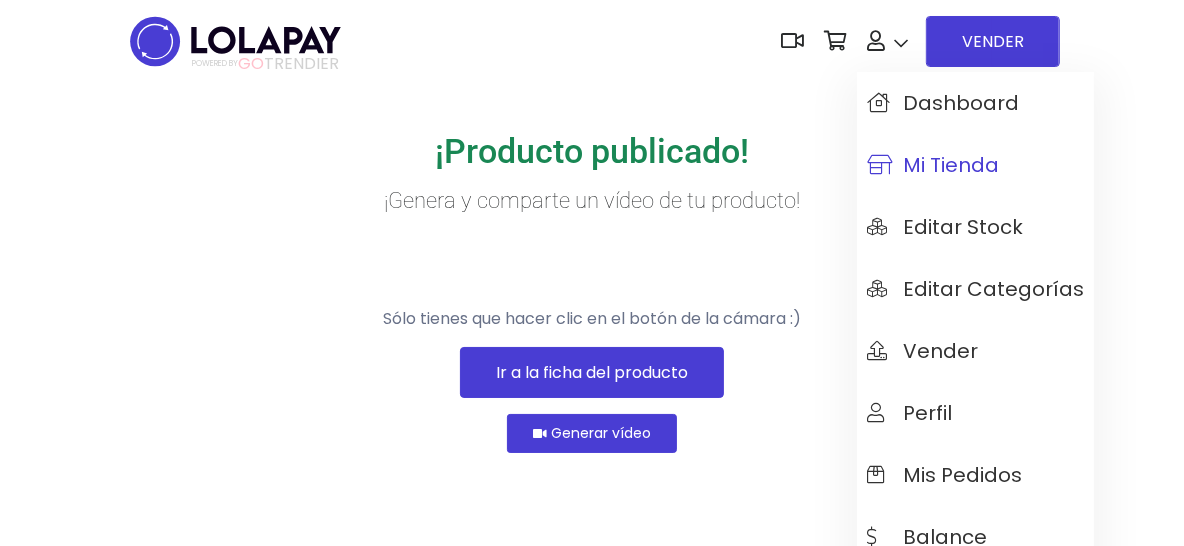 click on "Mi tienda" at bounding box center (933, 165) 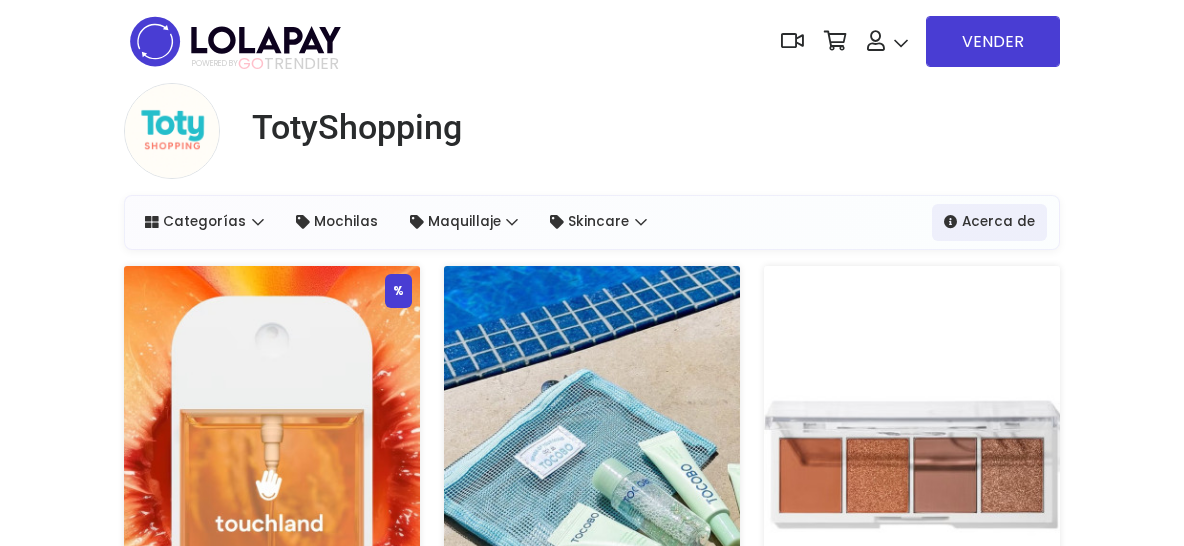 scroll, scrollTop: 0, scrollLeft: 0, axis: both 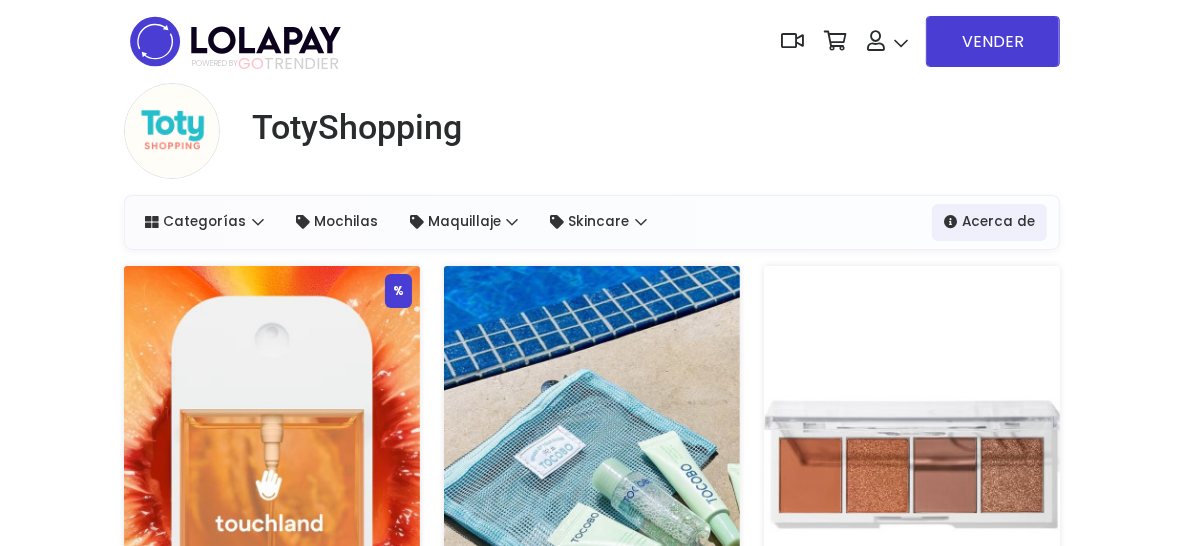 click at bounding box center (235, 41) 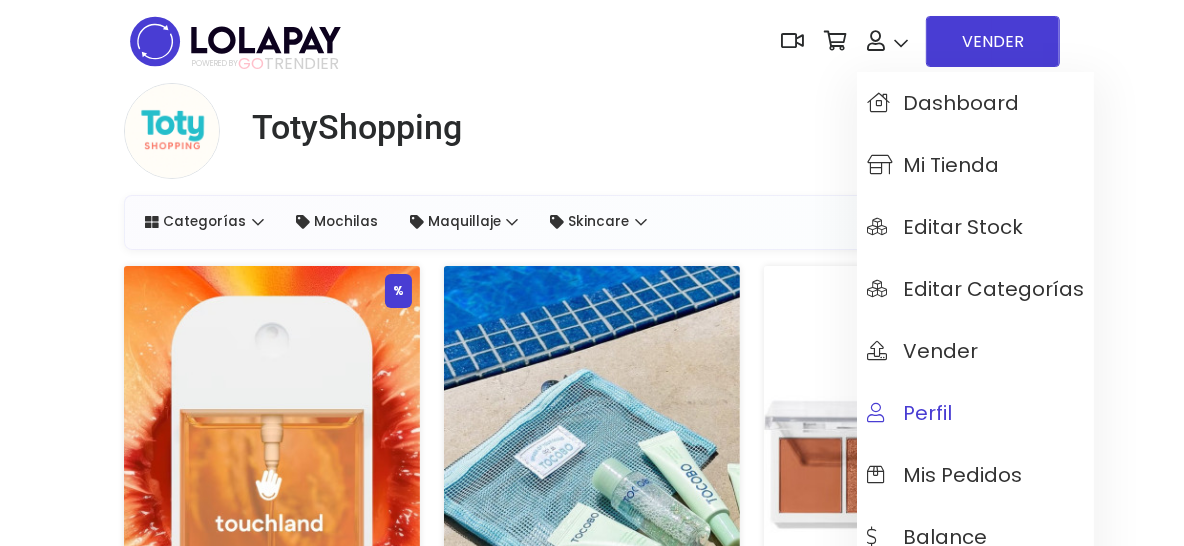 scroll, scrollTop: 200, scrollLeft: 0, axis: vertical 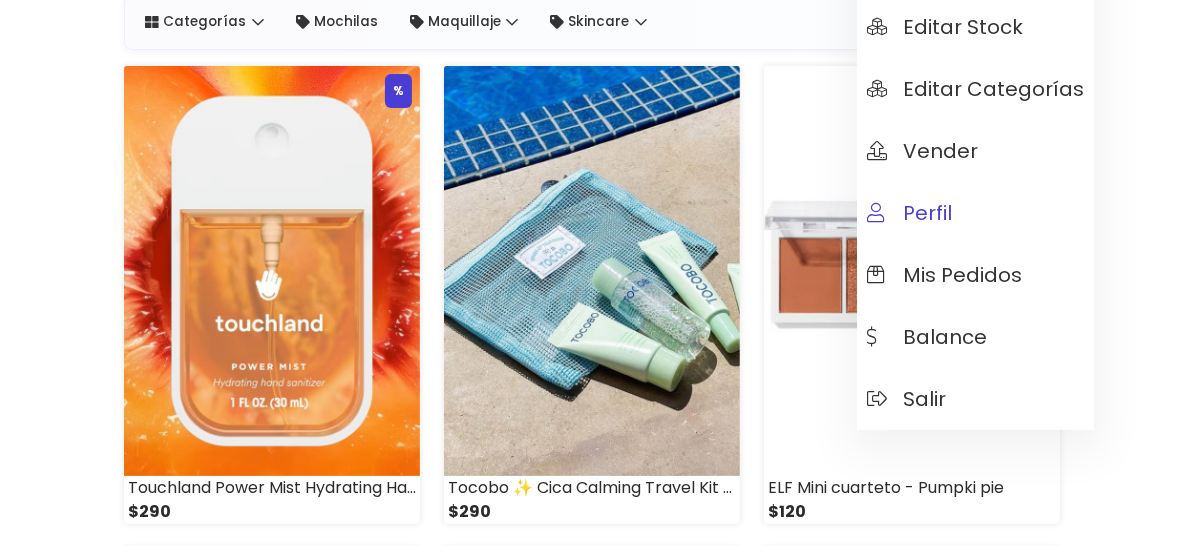 click on "Perfil" at bounding box center [909, 213] 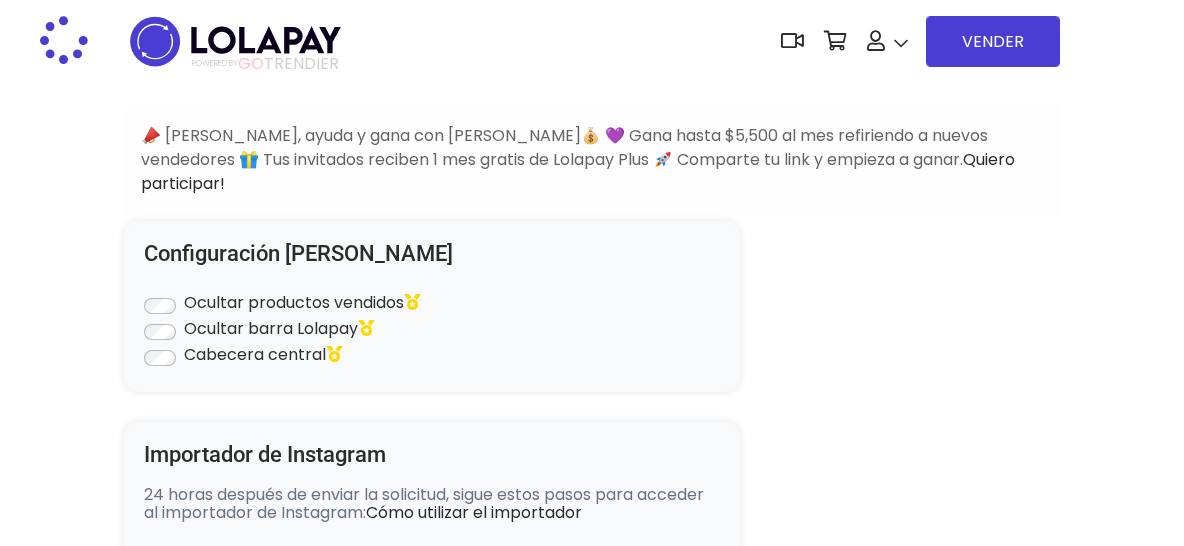 scroll, scrollTop: 0, scrollLeft: 0, axis: both 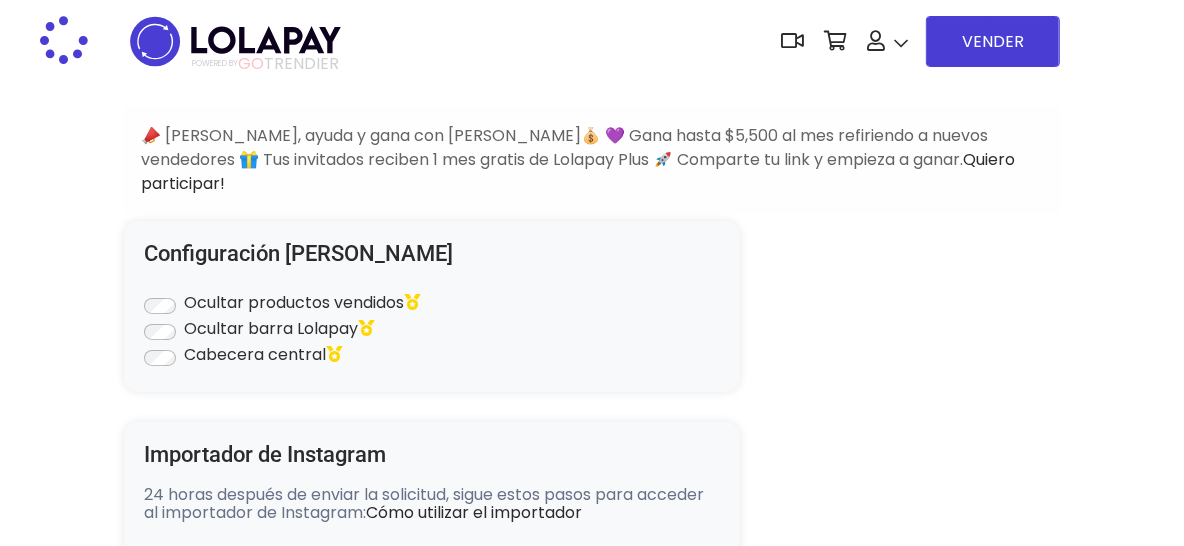 type on "**********" 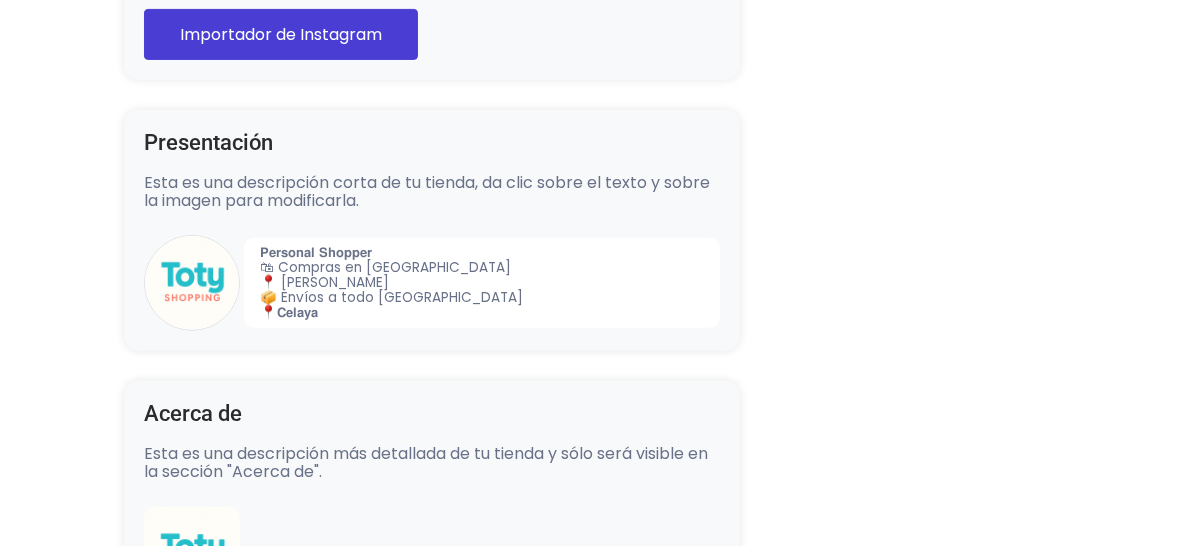 scroll, scrollTop: 800, scrollLeft: 0, axis: vertical 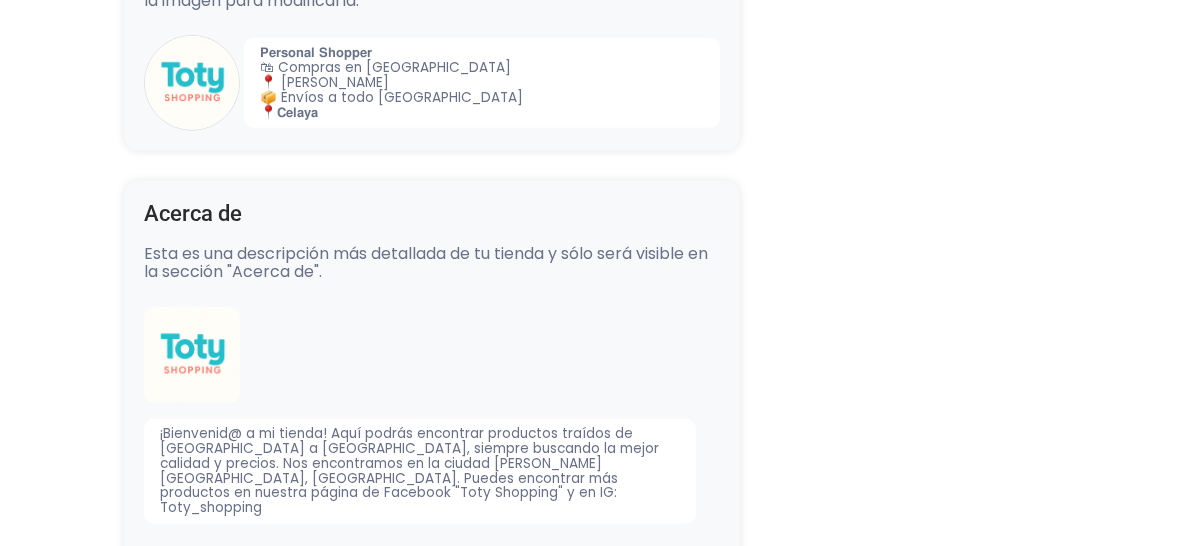 click on "𝗣𝗲𝗿𝘀𝗼𝗻𝗮𝗹 𝗦𝗵𝗼𝗽𝗽𝗲𝗿 🛍 Compras en USA 📍 Celaya 📦 Envíos a todo México 📍𝗖𝗲𝗹𝗮𝘆𝗮" at bounding box center (482, 83) 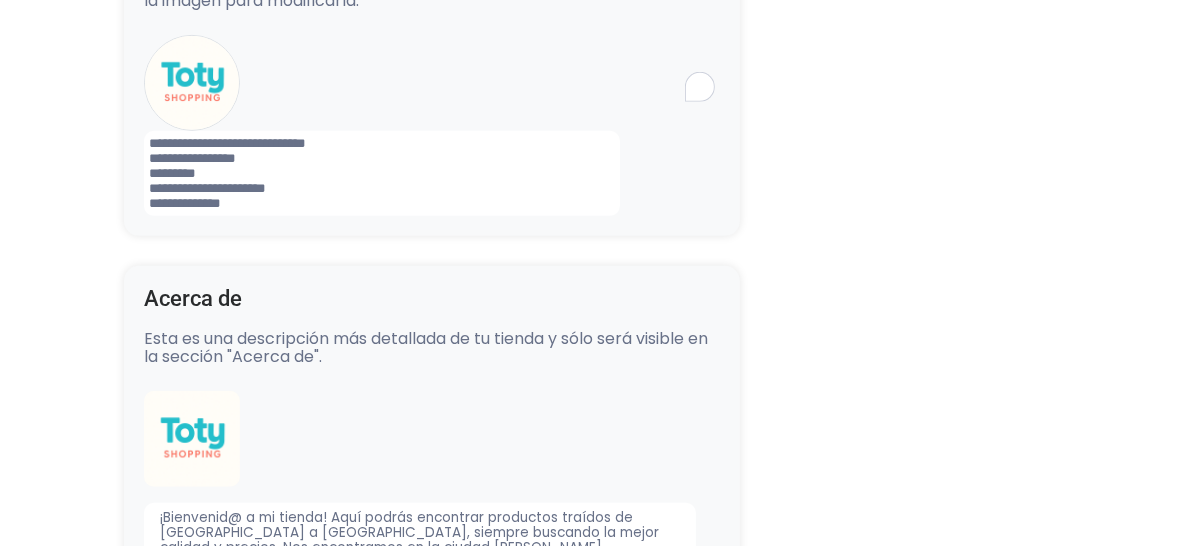 click on "**********" at bounding box center (382, 173) 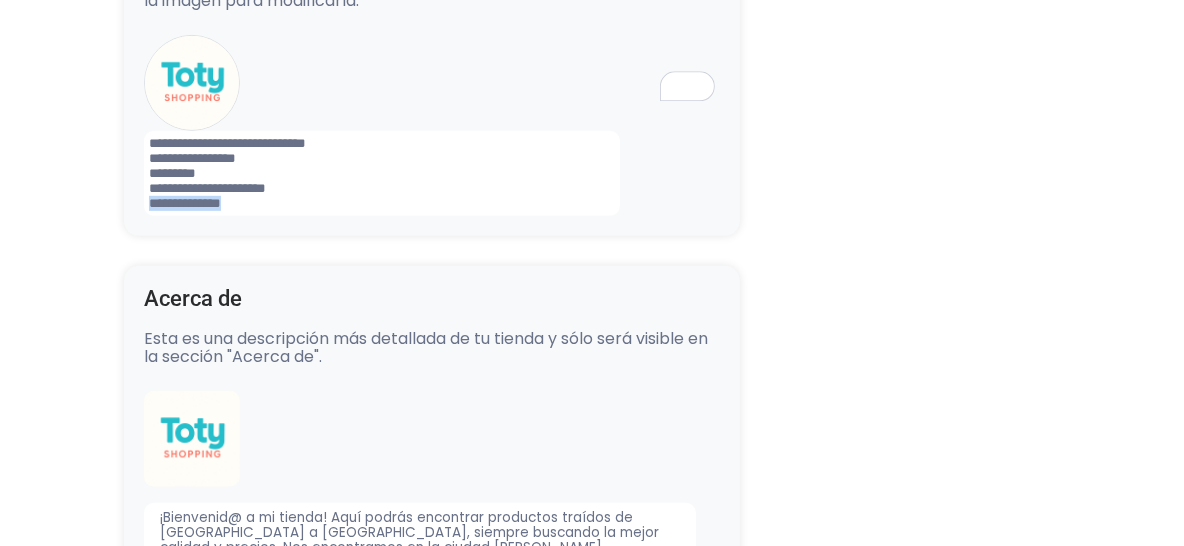 drag, startPoint x: 328, startPoint y: 91, endPoint x: 251, endPoint y: 91, distance: 77 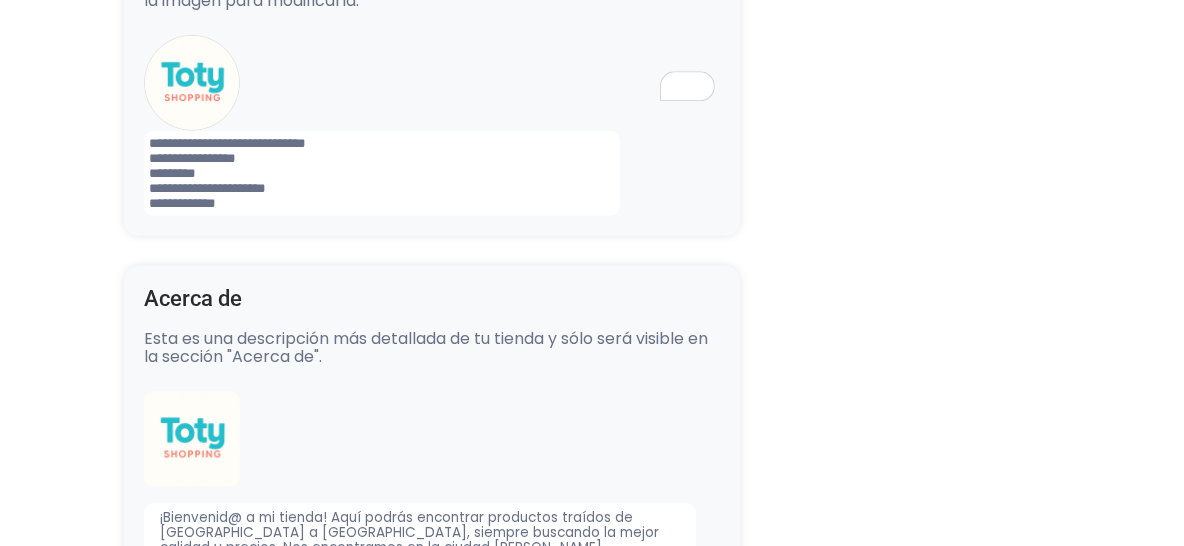click on "Configuración de Tienda
Ocultar productos vendidos
Ocultar barra Lolapay
Cabecera central
Importador de Instagram
24 horas después de enviar la solicitud, sigue estos pasos para acceder al importador de Instagram:  Cómo utilizar el importador
Después de seguir los pasos, da clic en el siguiente botón para empezar a utilizarlo
Importador de Instagram
Presentación
Esta es una descripción corta de tu tienda, da clic sobre el texto y sobre la imagen para modificarla." at bounding box center (592, 1124) 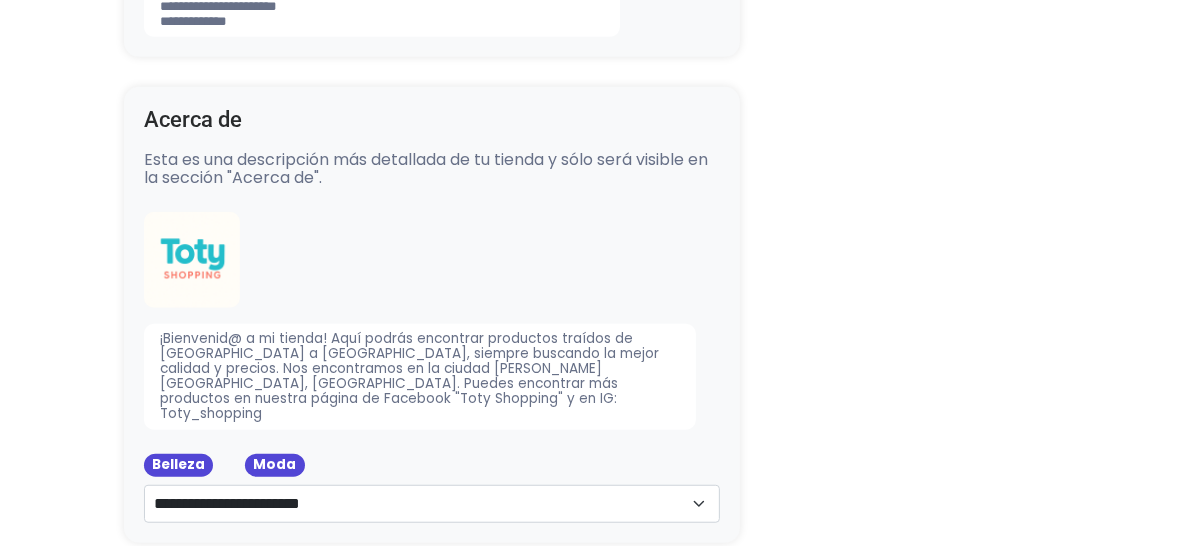 scroll, scrollTop: 1000, scrollLeft: 0, axis: vertical 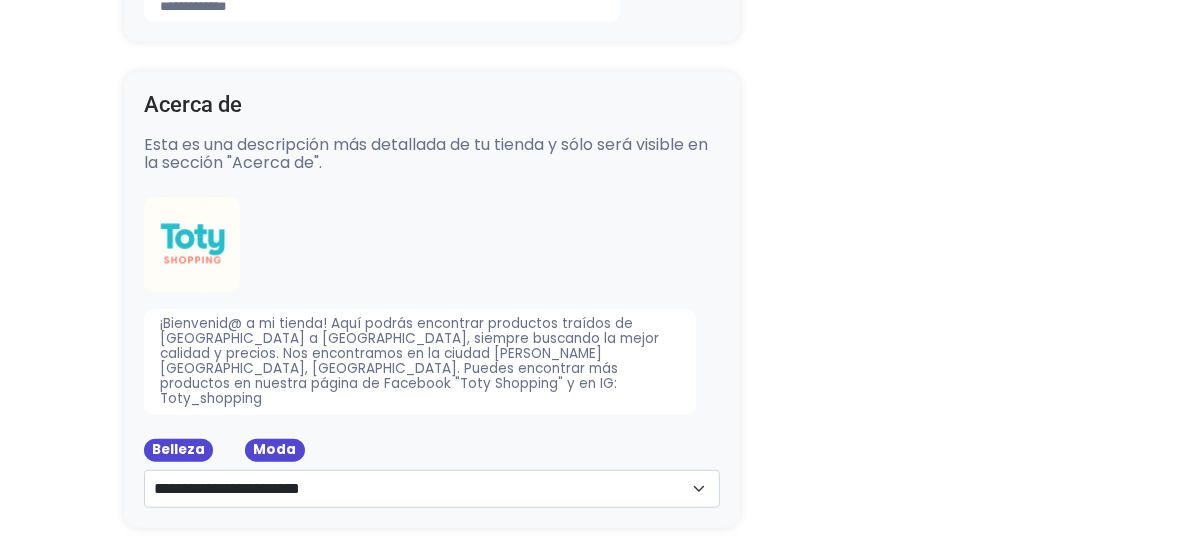 click on "¡Bienvenid@ a mi tienda! Aquí podrás encontrar productos traídos de USA a México, siempre buscando la mejor calidad y precios. Nos encontramos en la ciudad de Celaya, Guanajuato. Puedes encontrar más productos en nuestra página de Facebook "Toty Shopping" y en IG: Toty_shopping" at bounding box center [420, 362] 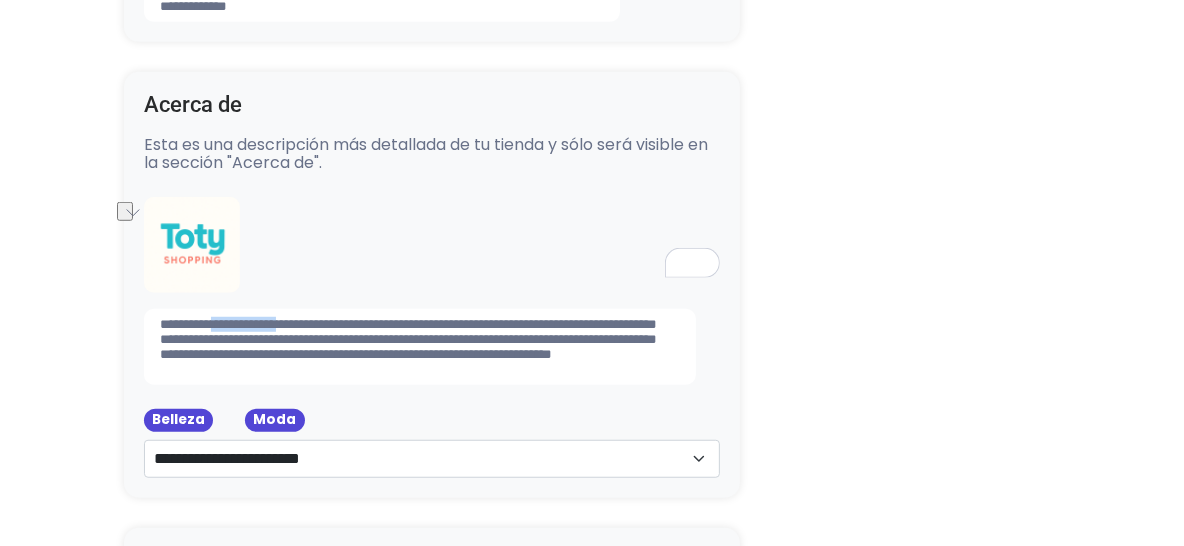 drag, startPoint x: 233, startPoint y: 213, endPoint x: 324, endPoint y: 219, distance: 91.197586 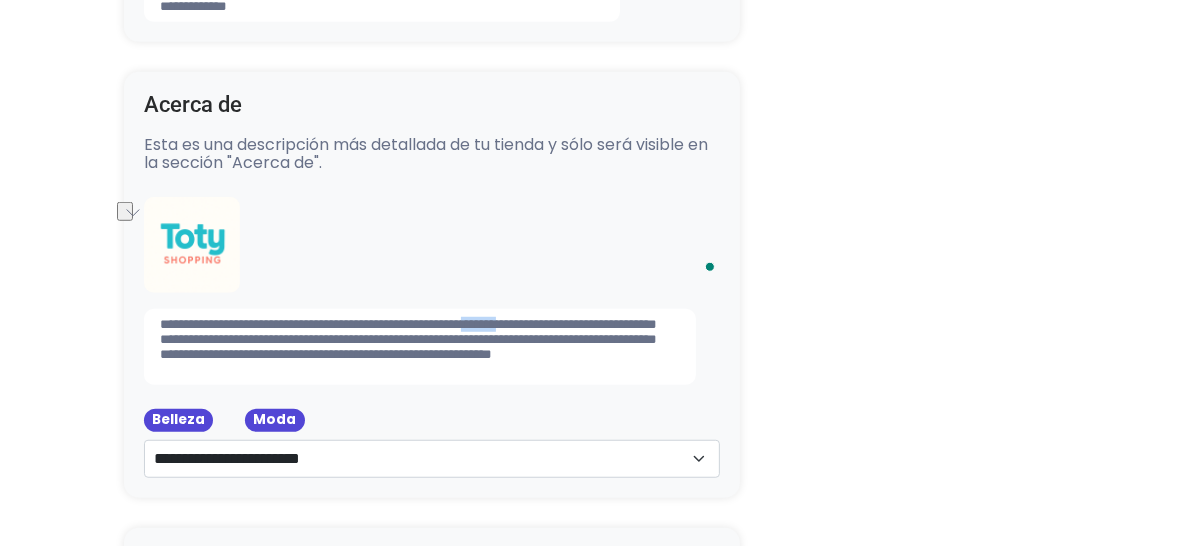 drag, startPoint x: 578, startPoint y: 218, endPoint x: 633, endPoint y: 218, distance: 55 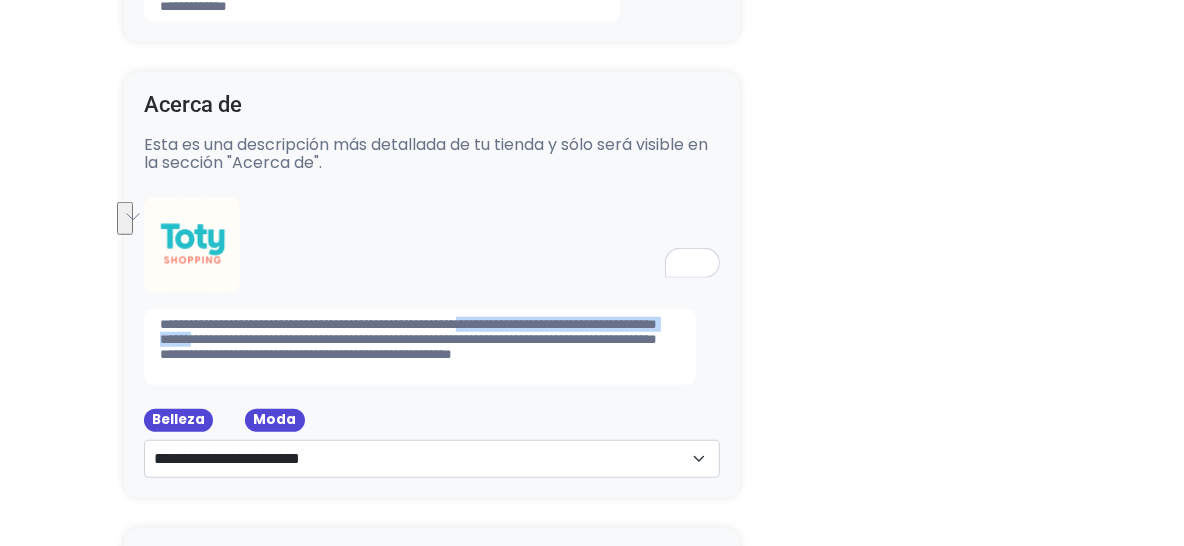 drag, startPoint x: 411, startPoint y: 234, endPoint x: 576, endPoint y: 223, distance: 165.36626 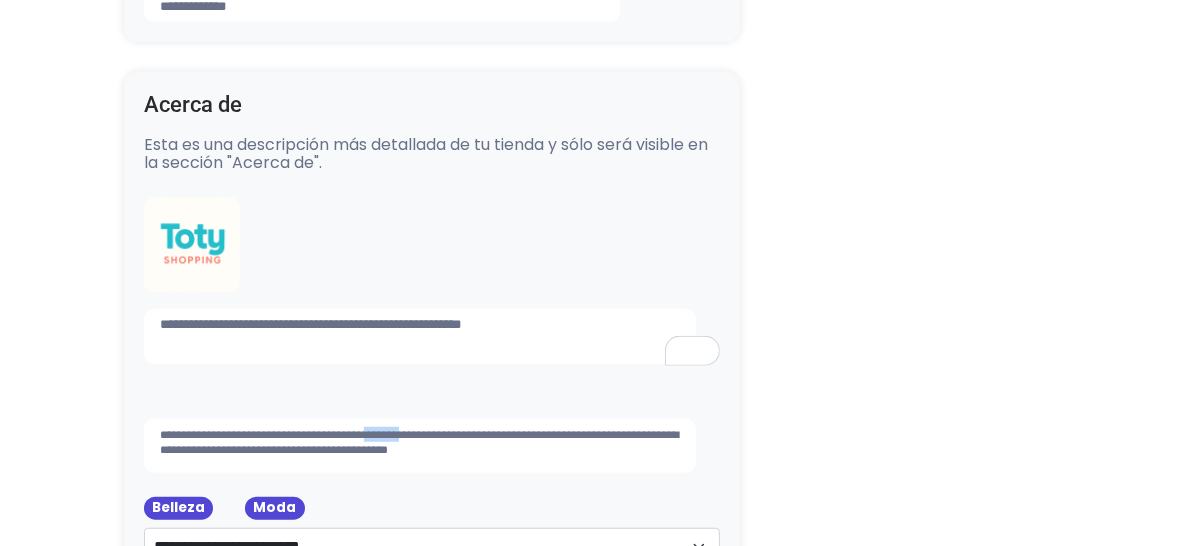 drag, startPoint x: 461, startPoint y: 327, endPoint x: 420, endPoint y: 325, distance: 41.04875 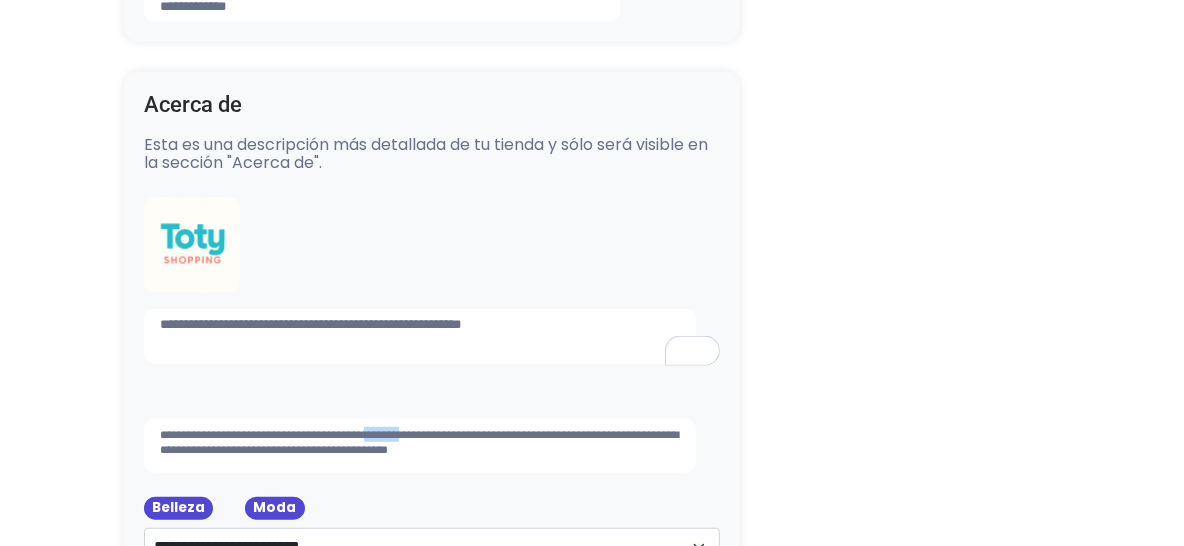 click on "**********" at bounding box center (419, 442) 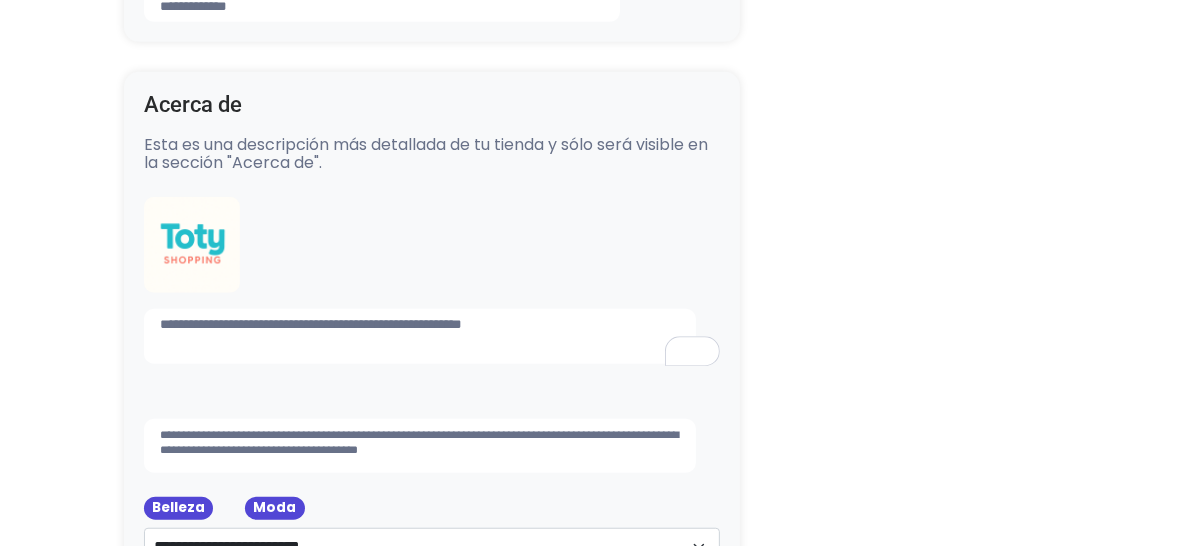 click on "**********" at bounding box center (419, 442) 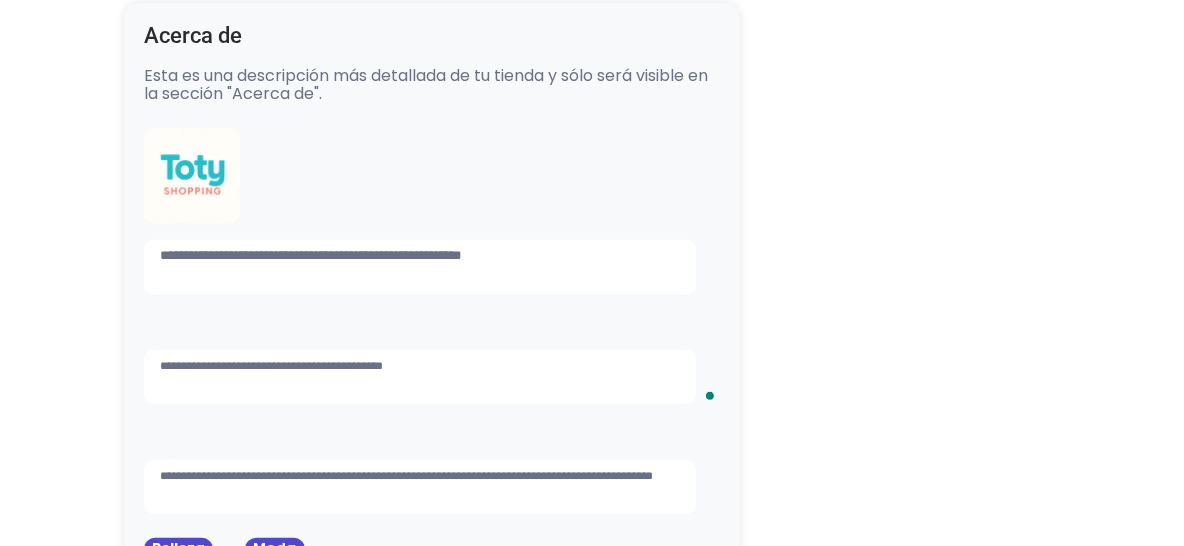 scroll, scrollTop: 1100, scrollLeft: 0, axis: vertical 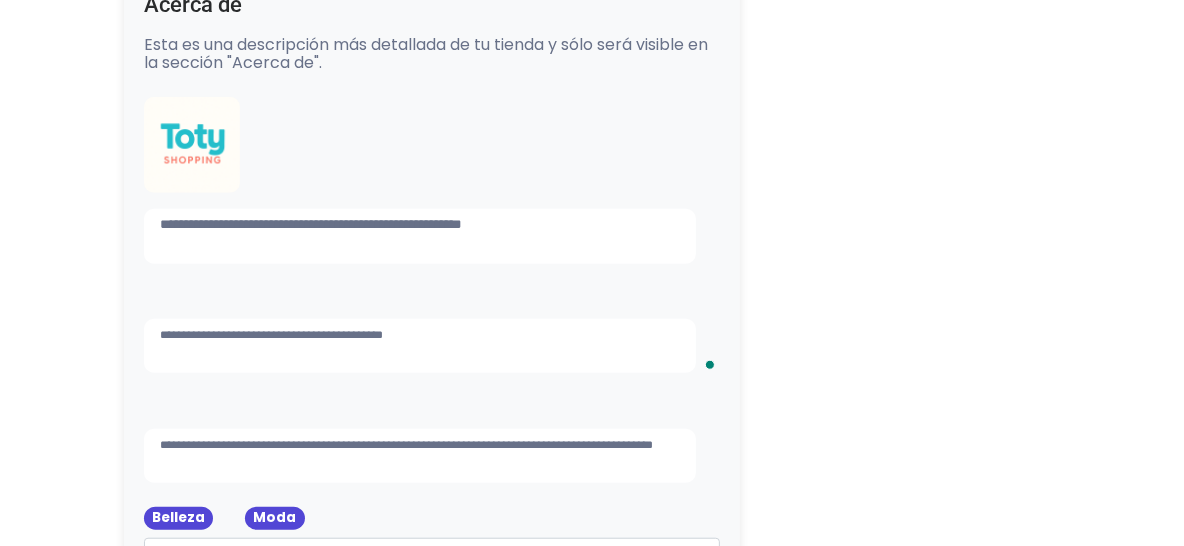 click on "**********" at bounding box center (420, 456) 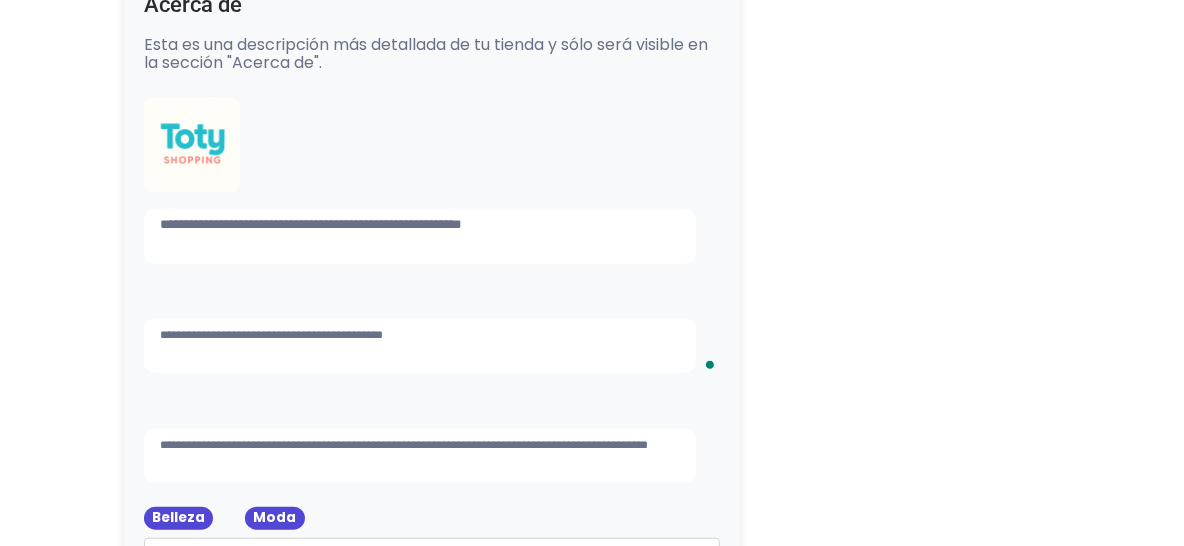 click on "**********" at bounding box center (420, 456) 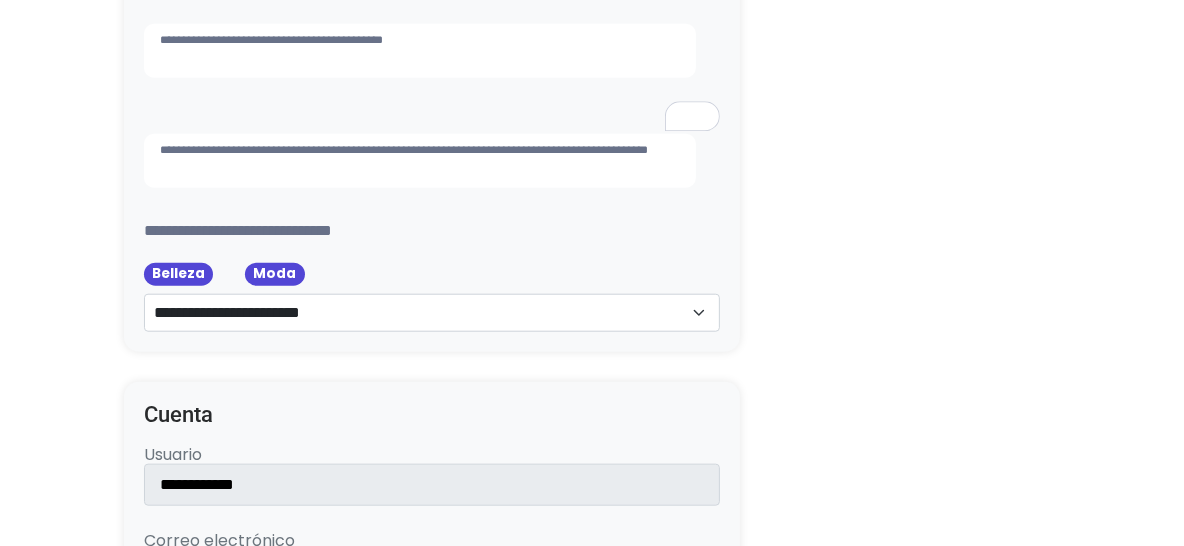 scroll, scrollTop: 1400, scrollLeft: 0, axis: vertical 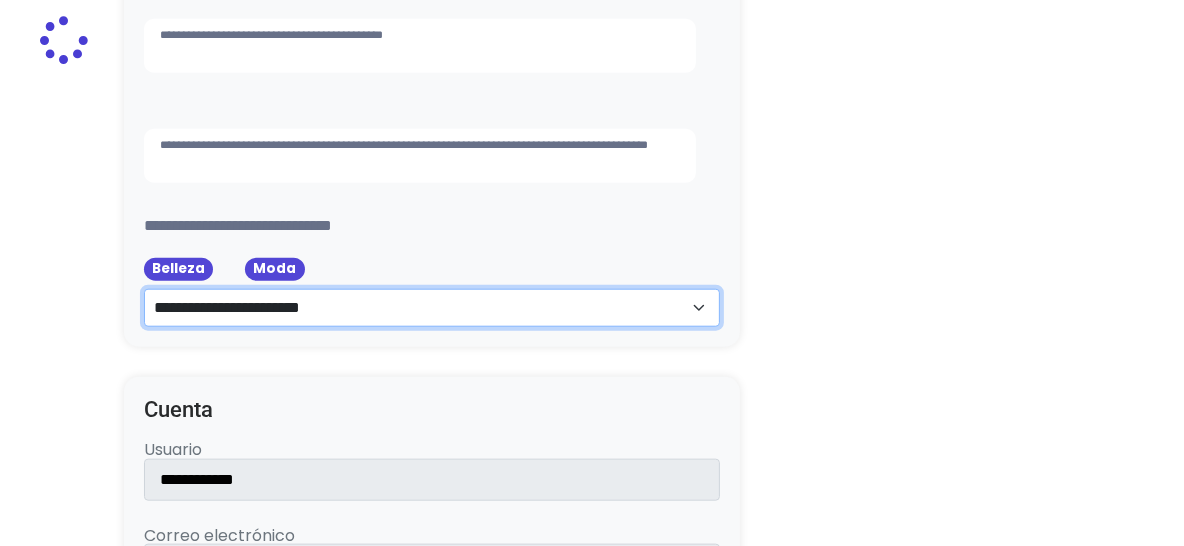 click on "**********" at bounding box center [432, 308] 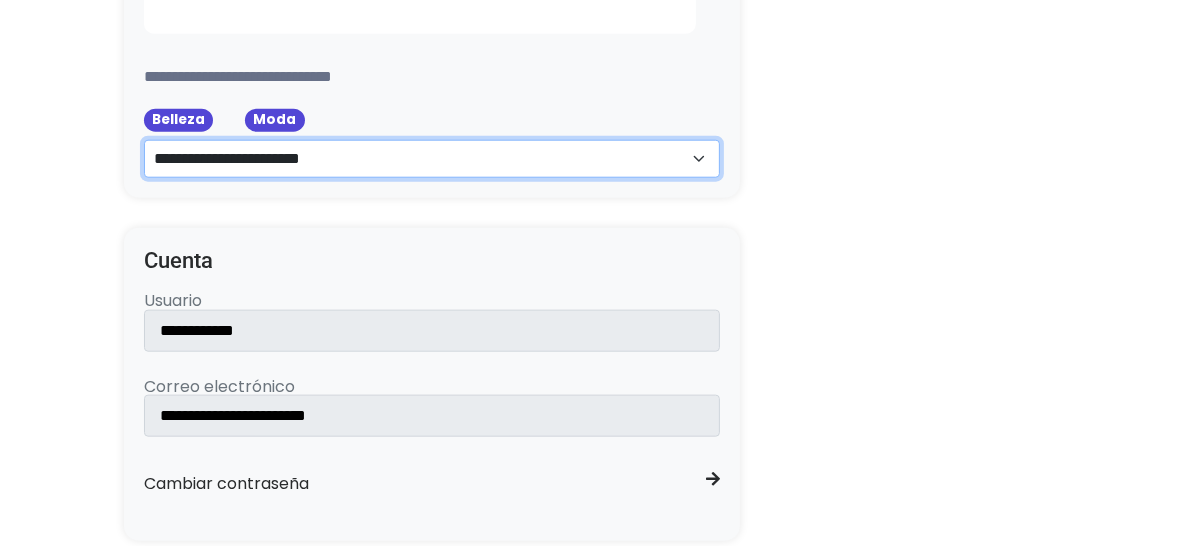 scroll, scrollTop: 1500, scrollLeft: 0, axis: vertical 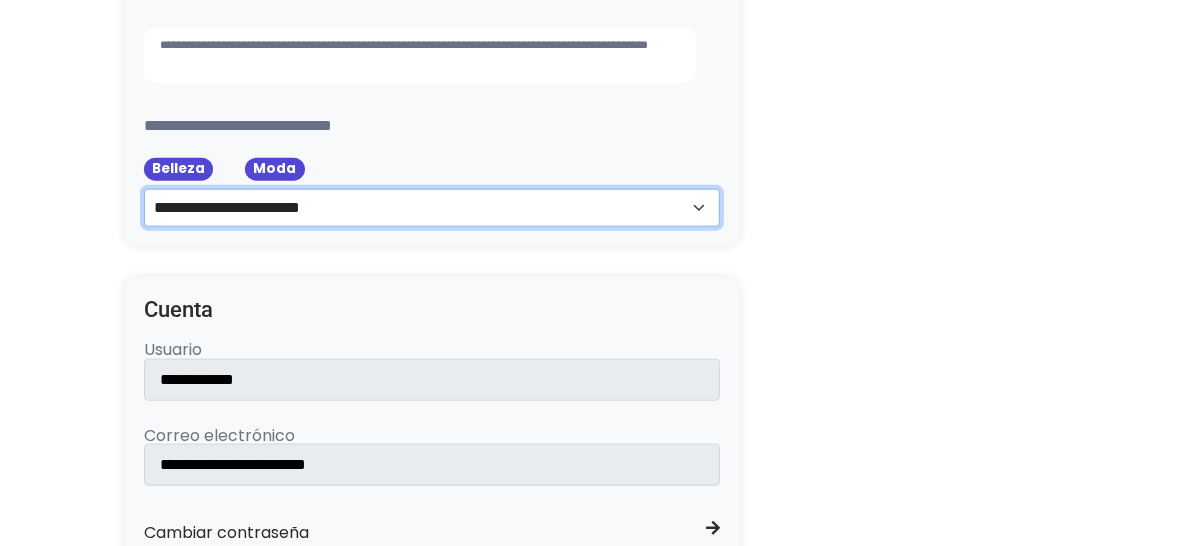 drag, startPoint x: 374, startPoint y: 92, endPoint x: 359, endPoint y: 110, distance: 23.43075 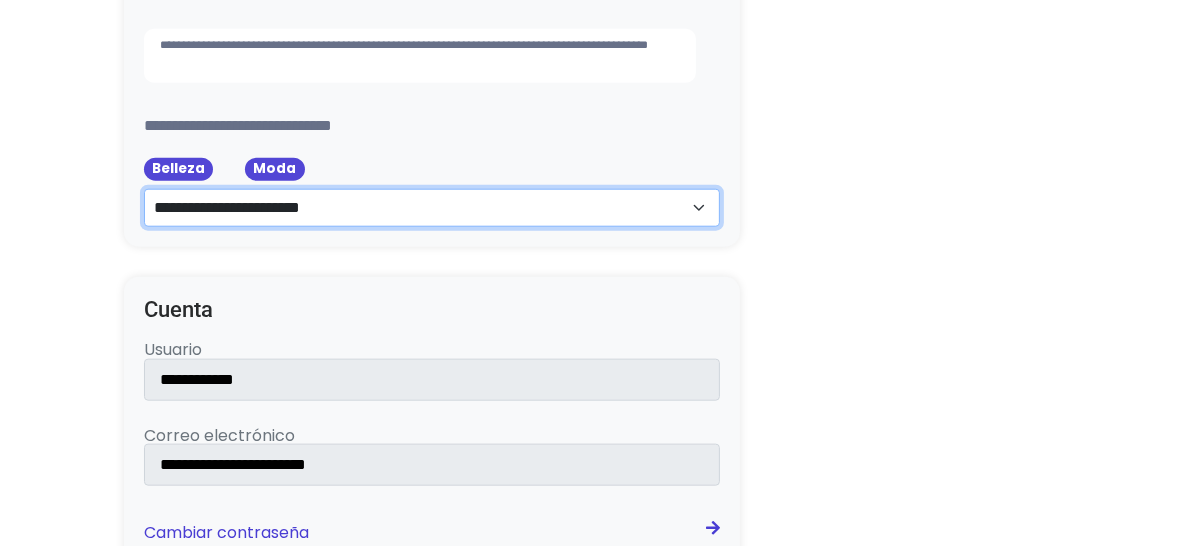 select on "**" 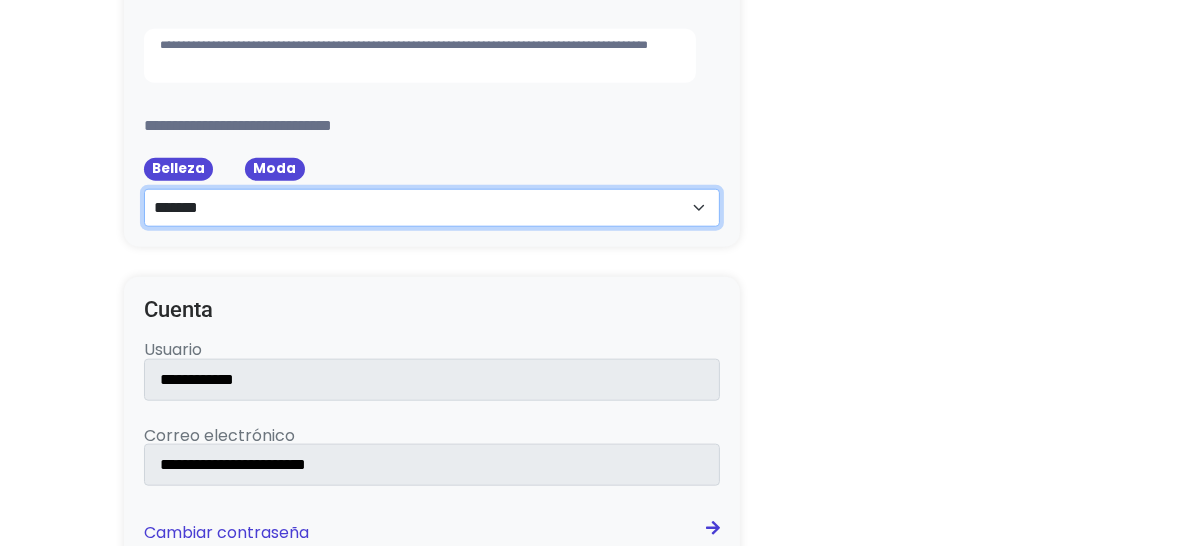 click on "**********" at bounding box center [432, 208] 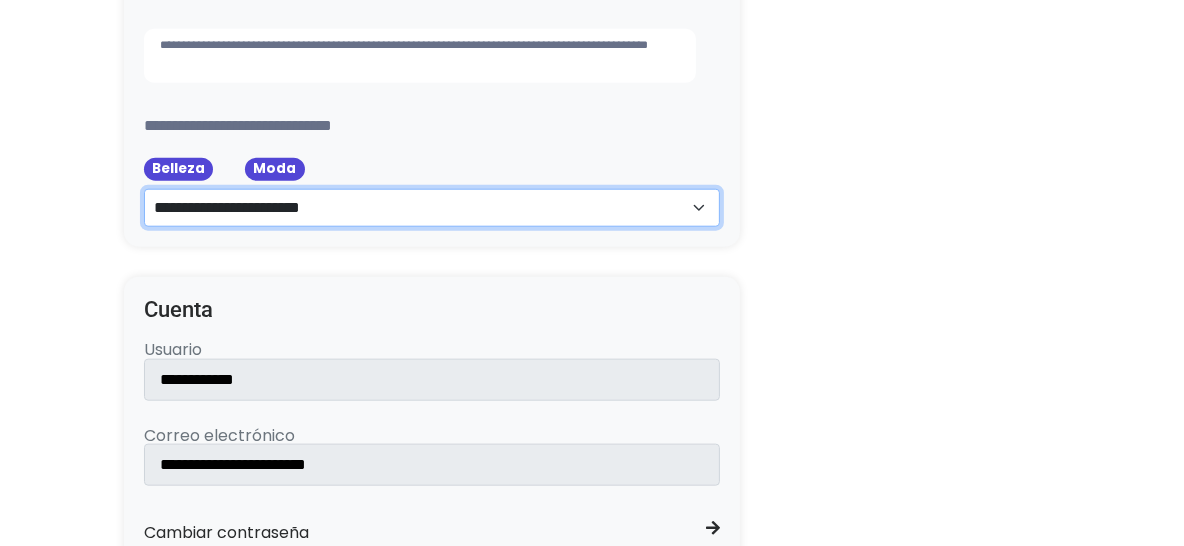 click on "**********" at bounding box center [432, 208] 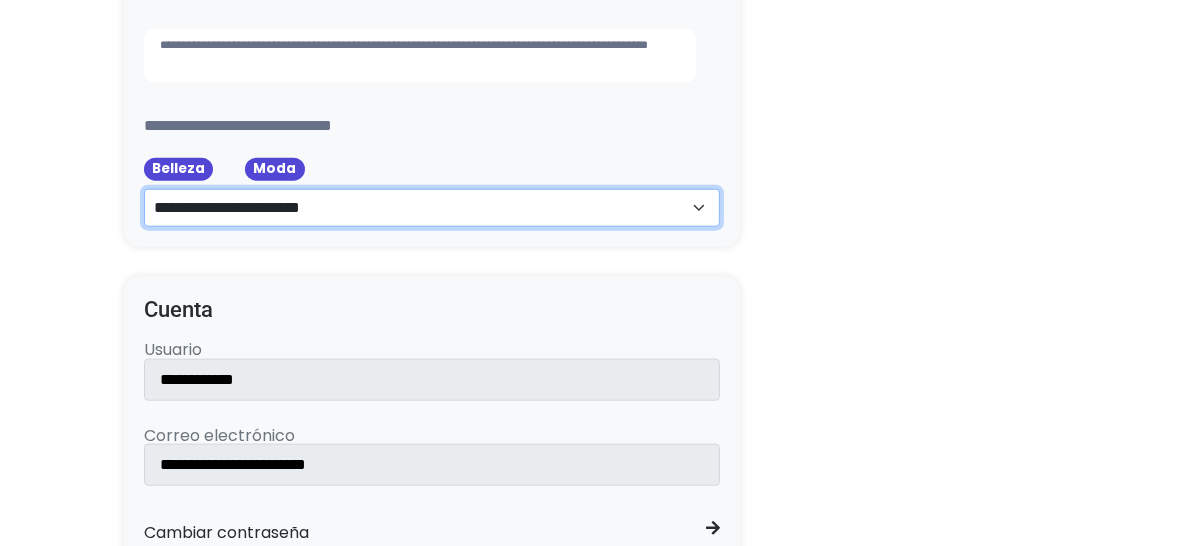 select on "**" 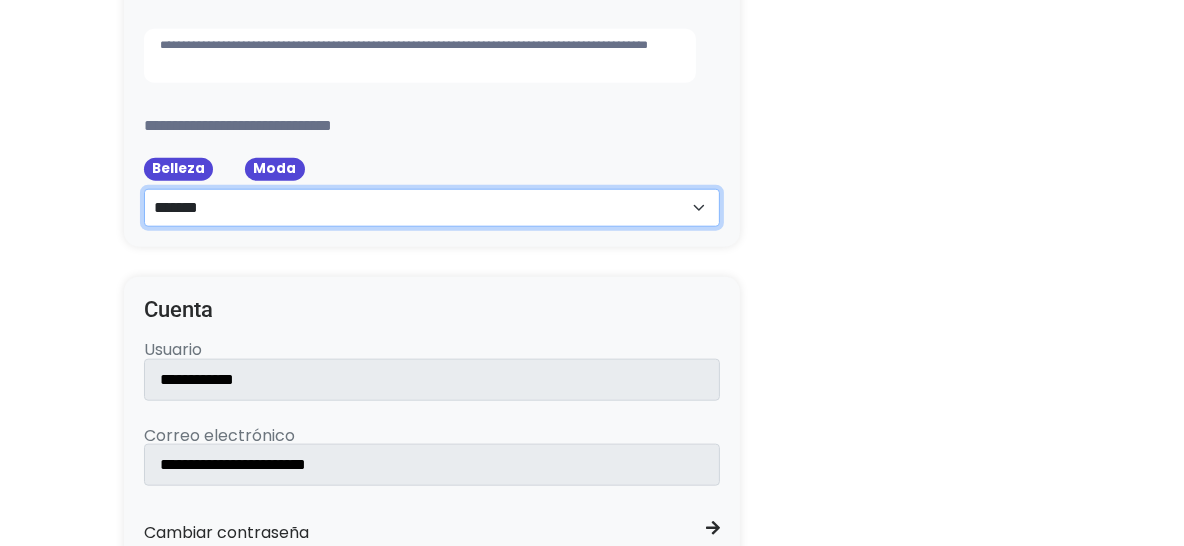 click on "**********" at bounding box center (432, 208) 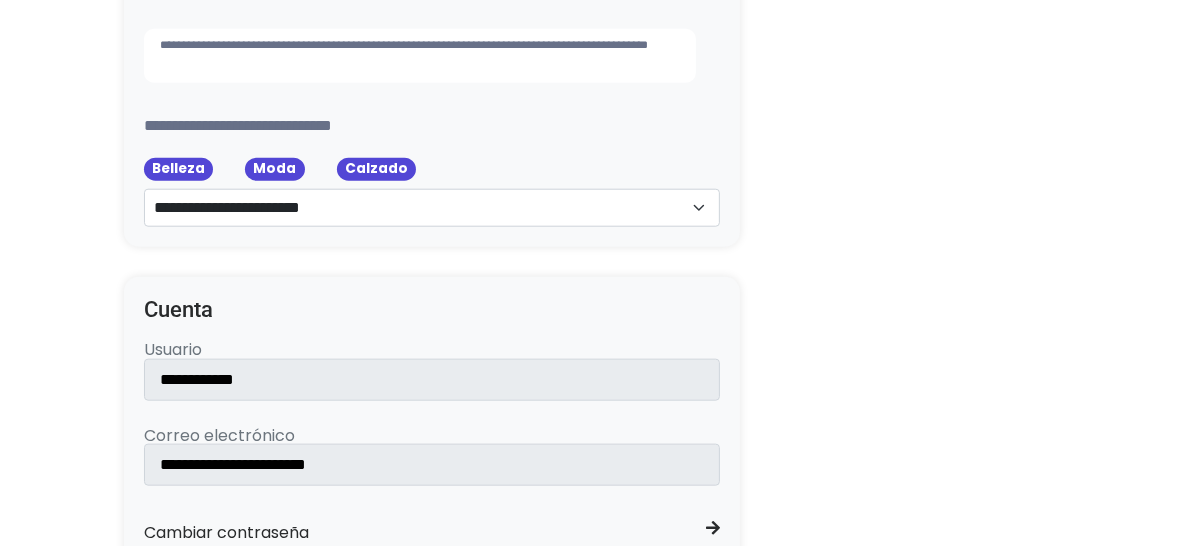 click on "Configuración de Tienda
Ocultar productos vendidos
Ocultar barra Lolapay
Cabecera central
Importador de Instagram
24 horas después de enviar la solicitud, sigue estos pasos para acceder al importador de Instagram:  Cómo utilizar el importador
Después de seguir los pasos, da clic en el siguiente botón para empezar a utilizarlo
Importador de Instagram
Presentación
Esta es una descripción corta de tu tienda, da clic sobre el texto y sobre la imagen para modificarla." at bounding box center (592, 537) 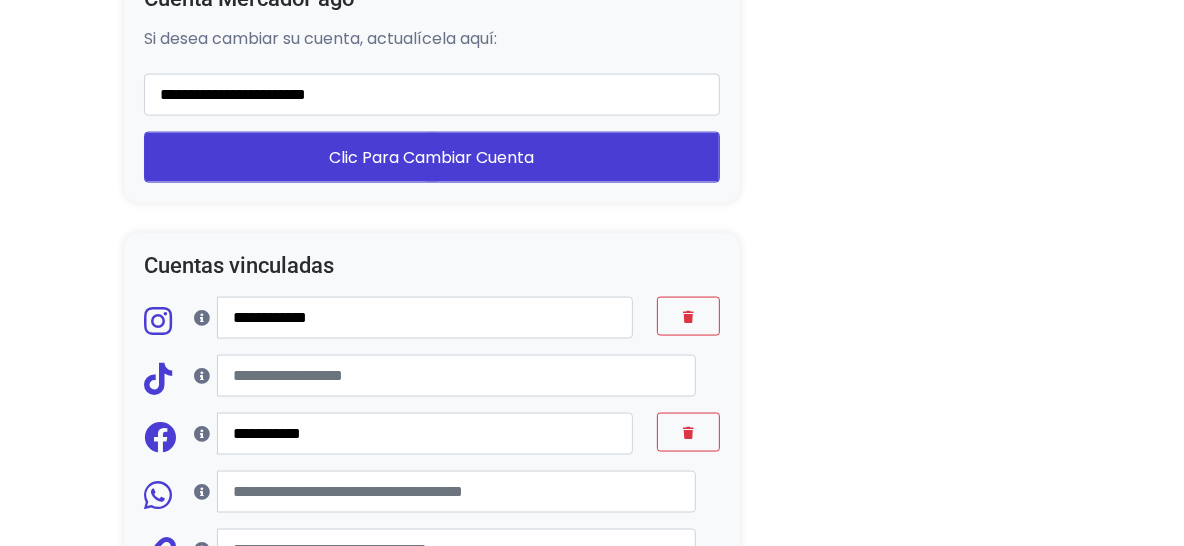 scroll, scrollTop: 2200, scrollLeft: 0, axis: vertical 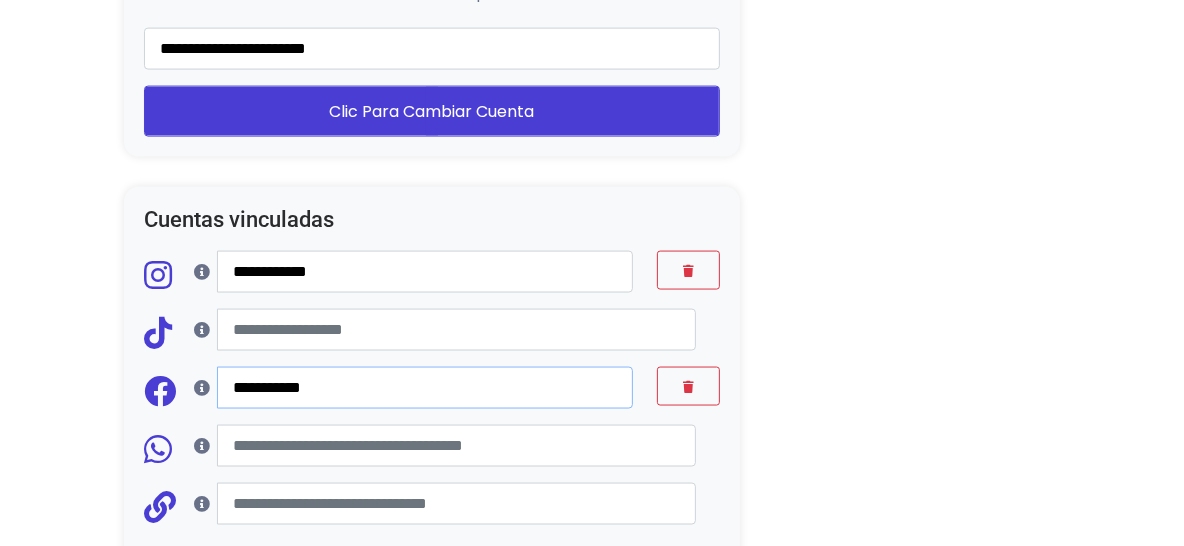 click on "**********" at bounding box center [425, 388] 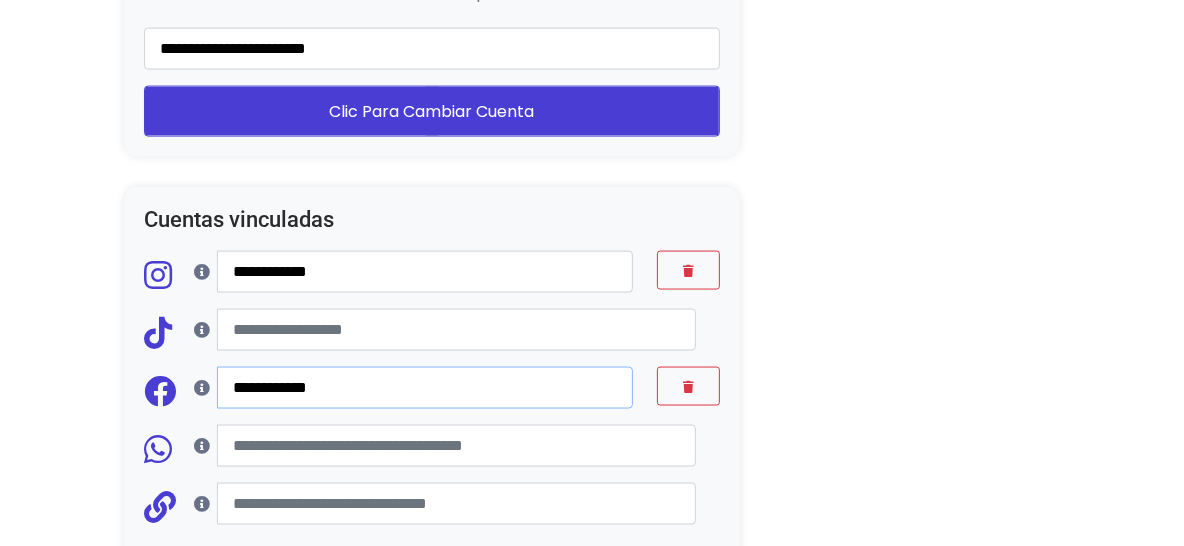 type on "**********" 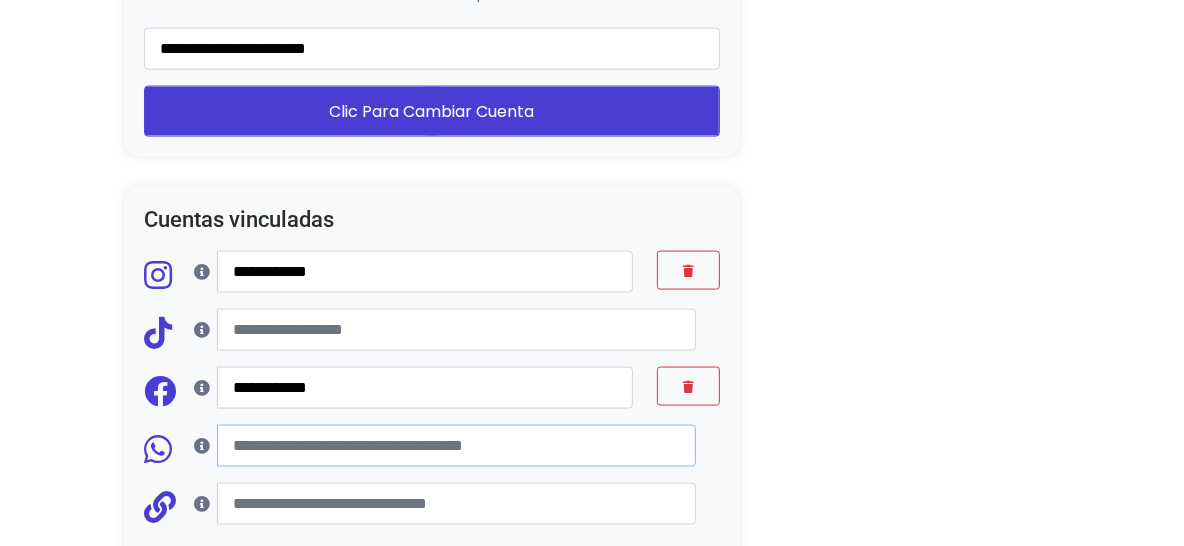 click at bounding box center (456, 446) 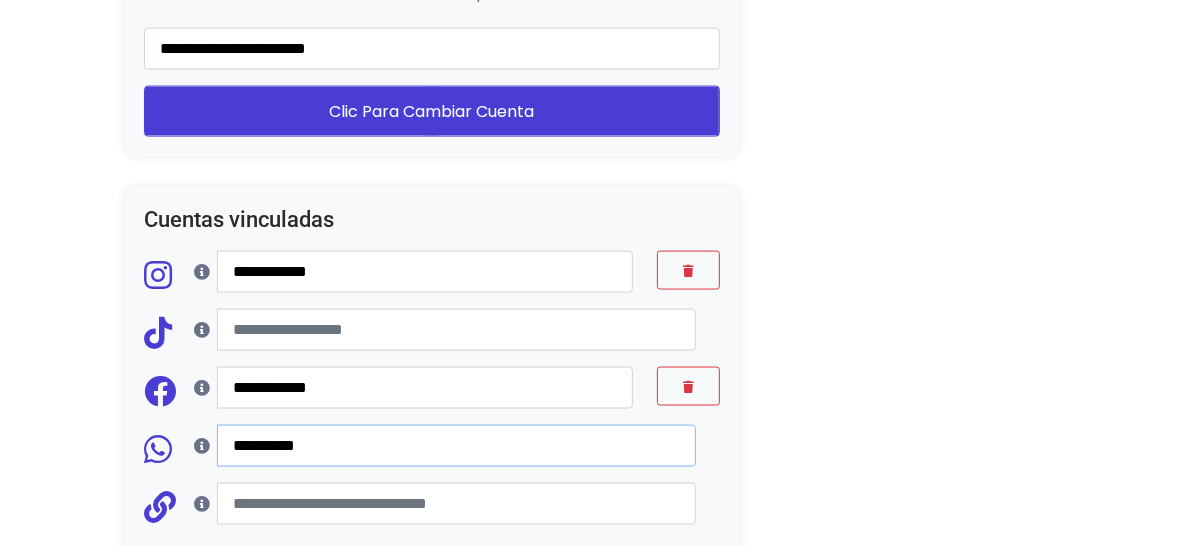 type on "**********" 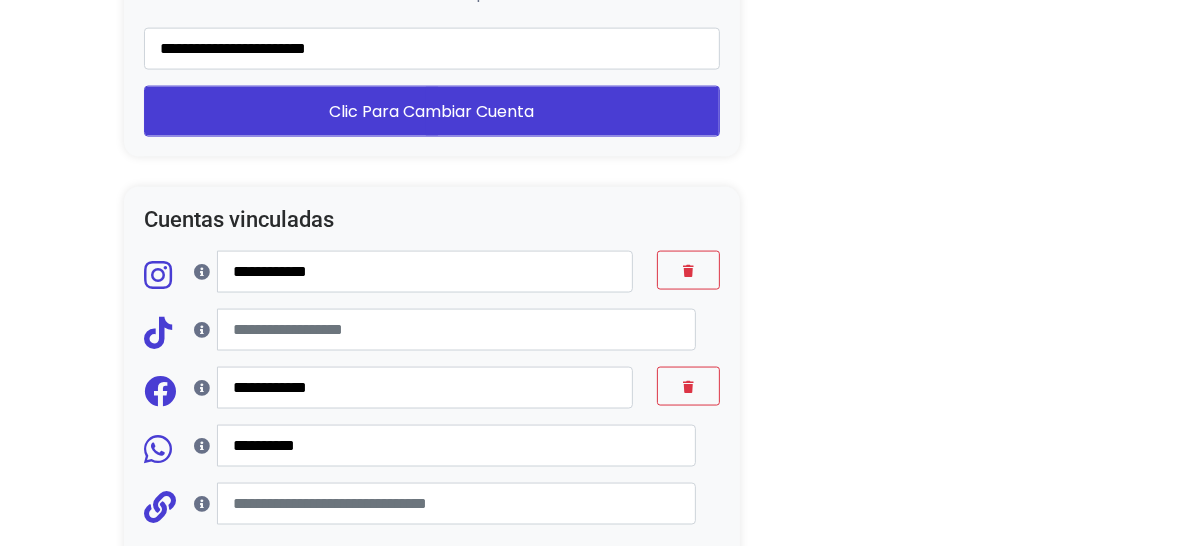 click at bounding box center [445, 504] 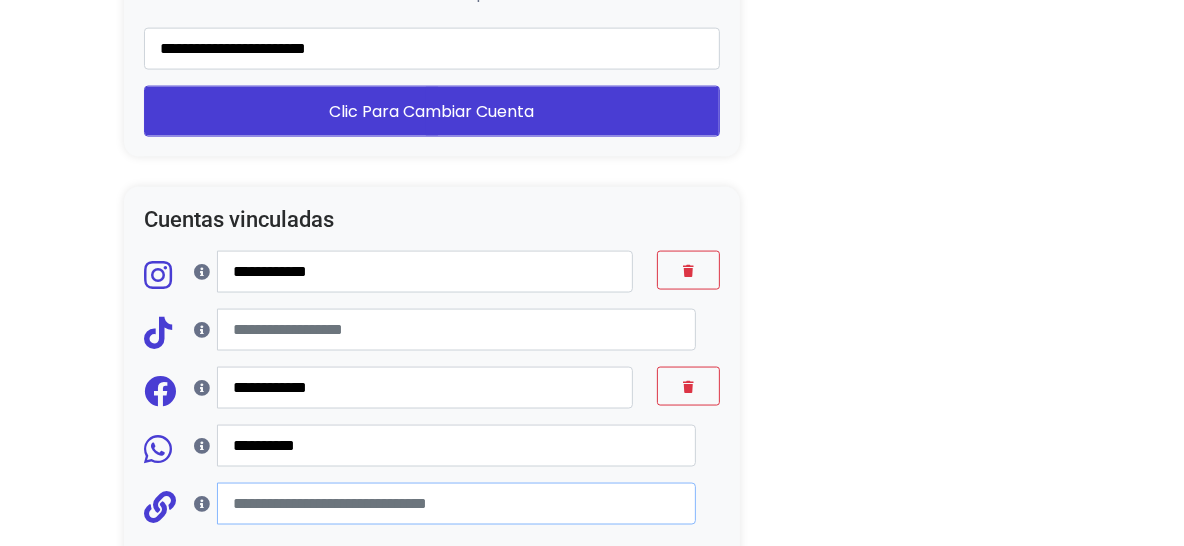 click at bounding box center (456, 504) 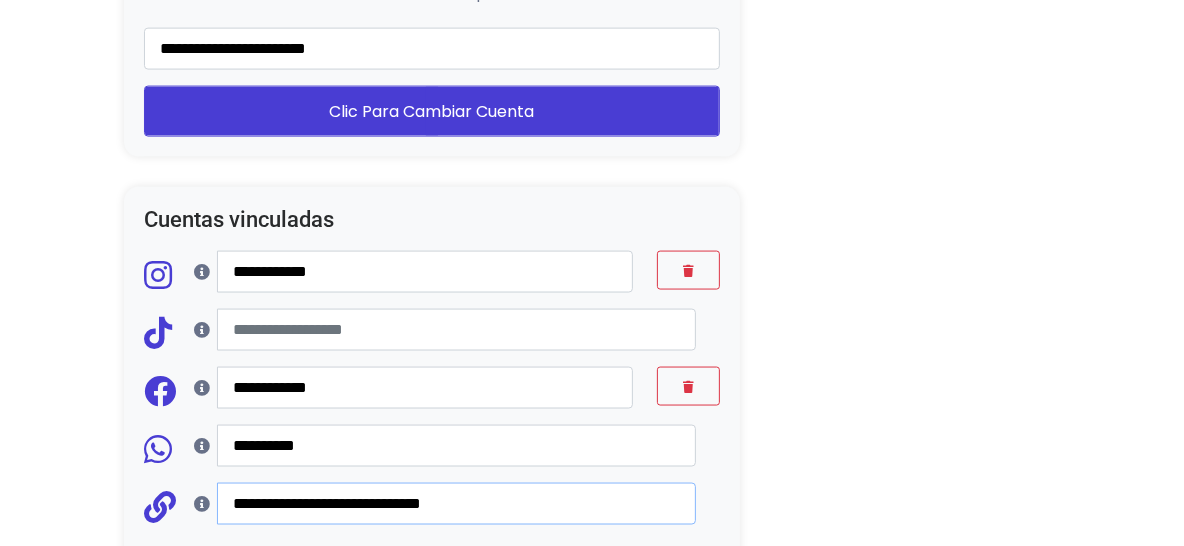 type on "**********" 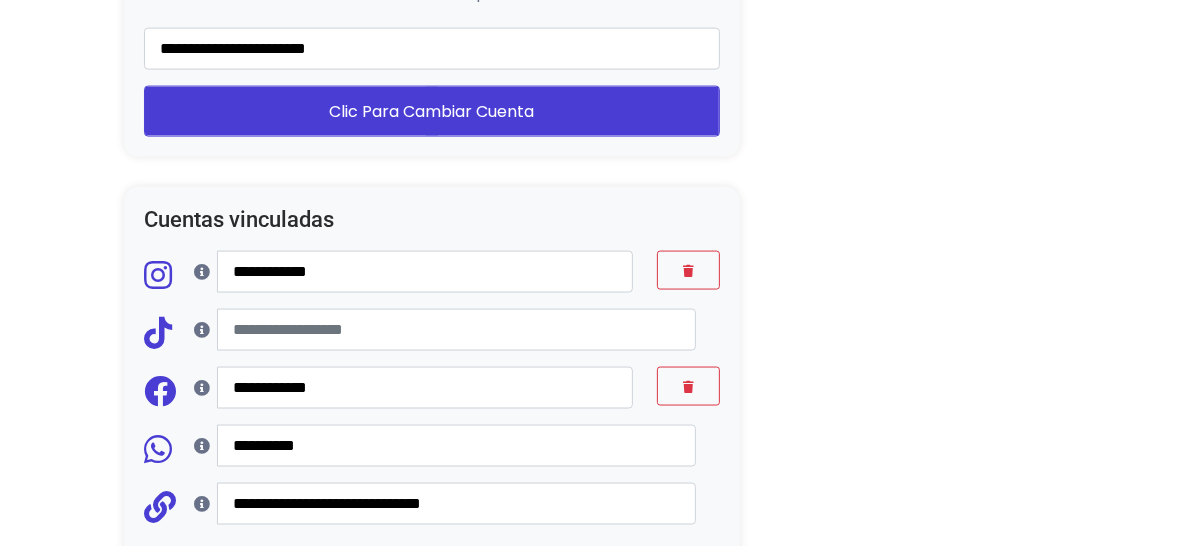 click on "Configuración de Tienda
Ocultar productos vendidos
Ocultar barra Lolapay
Cabecera central
Importador de Instagram
24 horas después de enviar la solicitud, sigue estos pasos para acceder al importador de Instagram:  Cómo utilizar el importador
Después de seguir los pasos, da clic en el siguiente botón para empezar a utilizarlo
Importador de Instagram
Presentación
Esta es una descripción corta de tu tienda, da clic sobre el texto y sobre la imagen para modificarla." at bounding box center (592, -163) 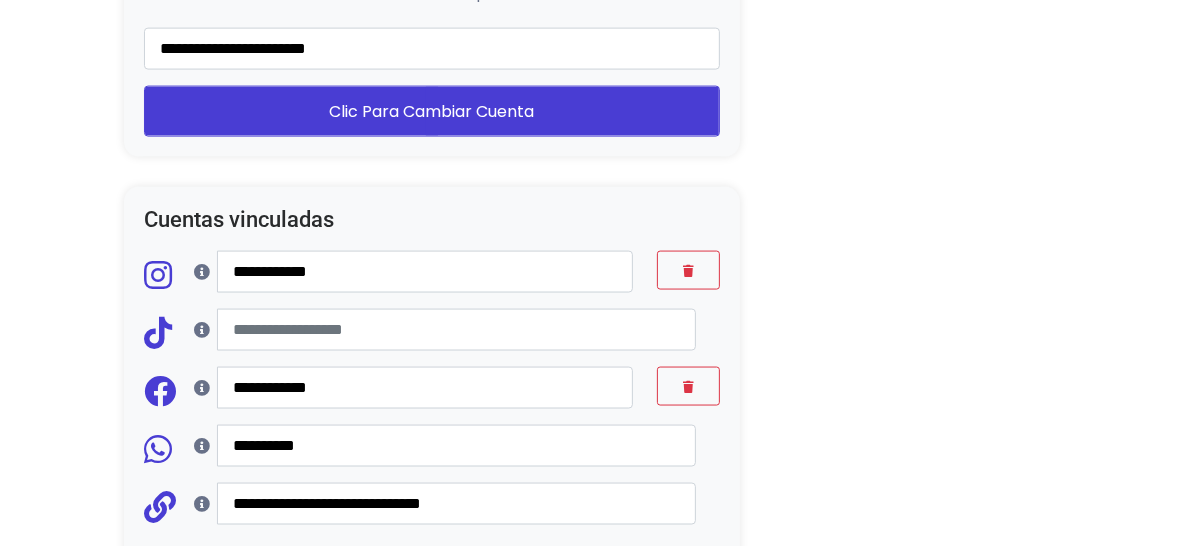 click on "Guardar" at bounding box center (432, 574) 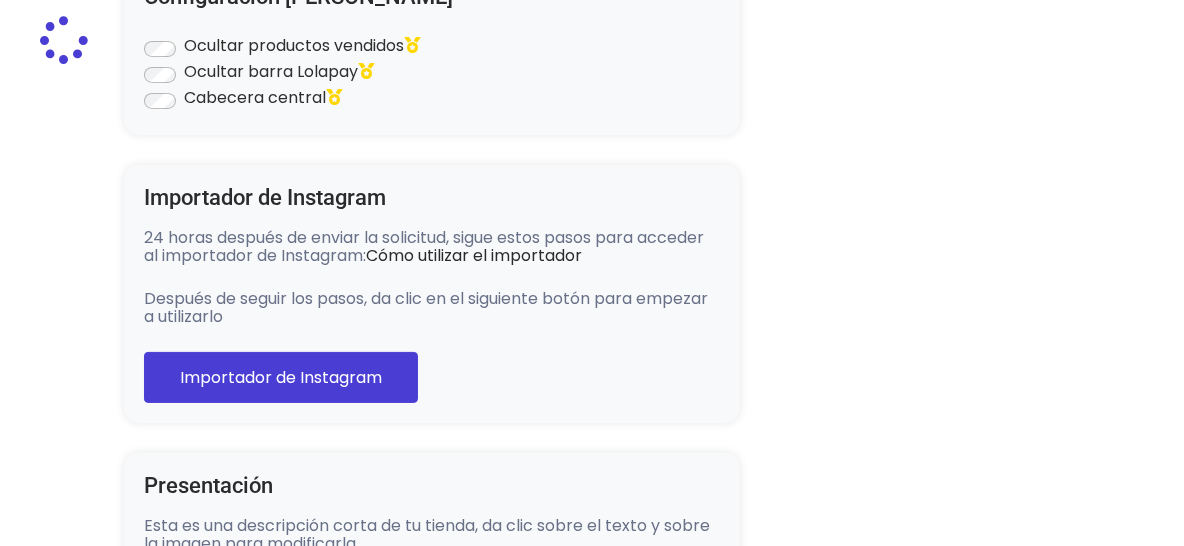 type on "**********" 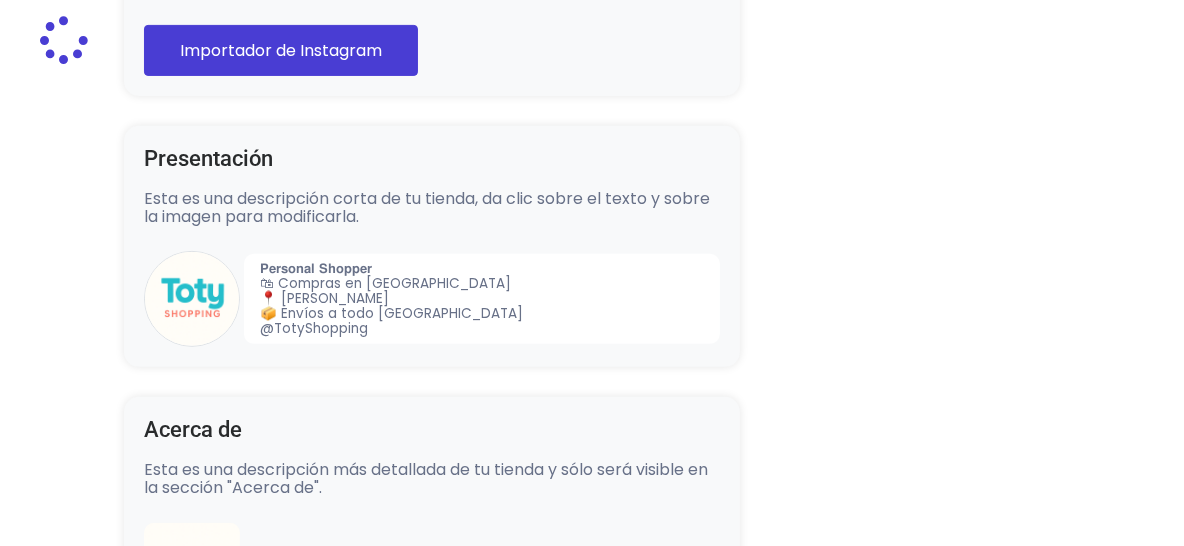 select on "**********" 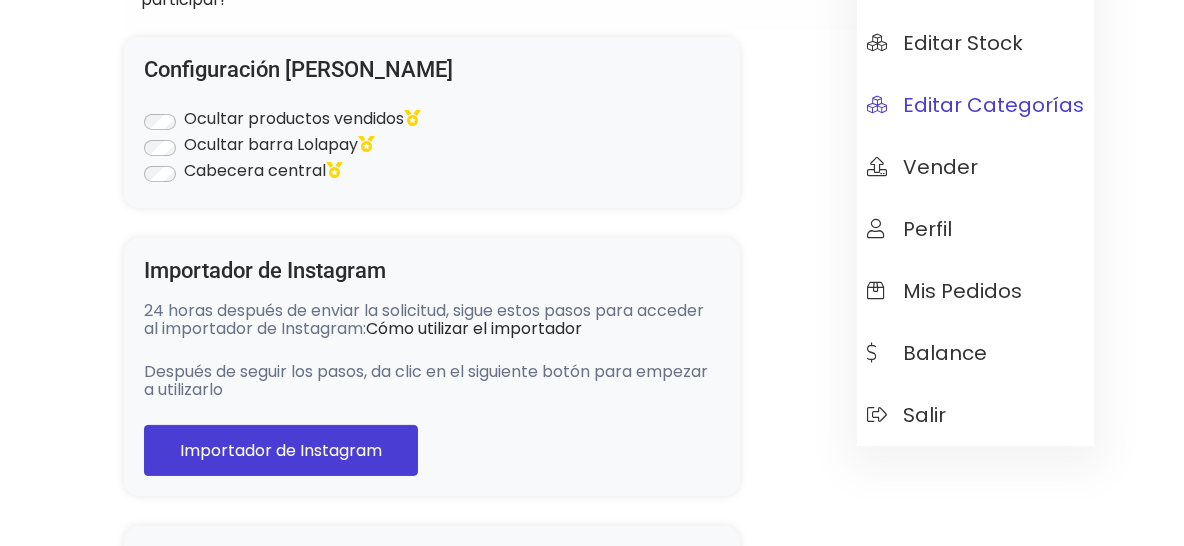 scroll, scrollTop: 200, scrollLeft: 0, axis: vertical 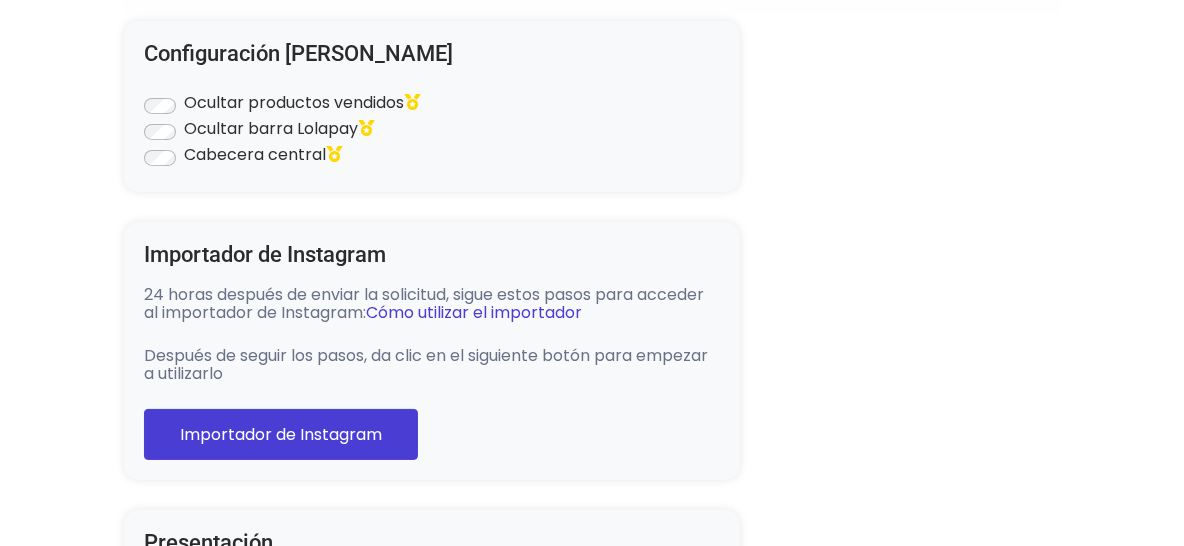 click on "Cómo utilizar el importador" at bounding box center [474, 312] 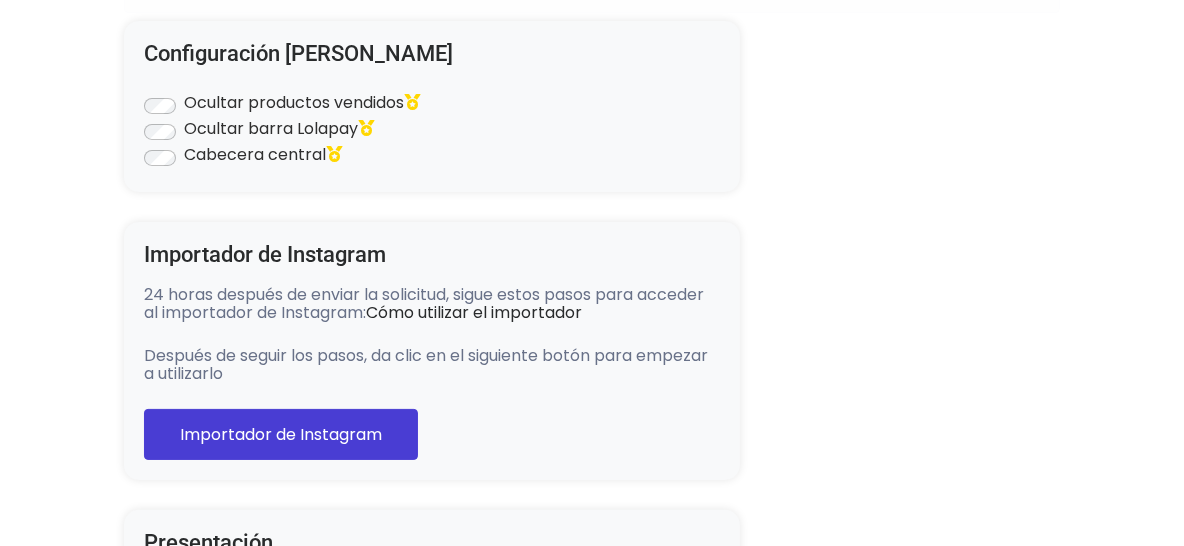 click on "Importador de Instagram" at bounding box center [281, 434] 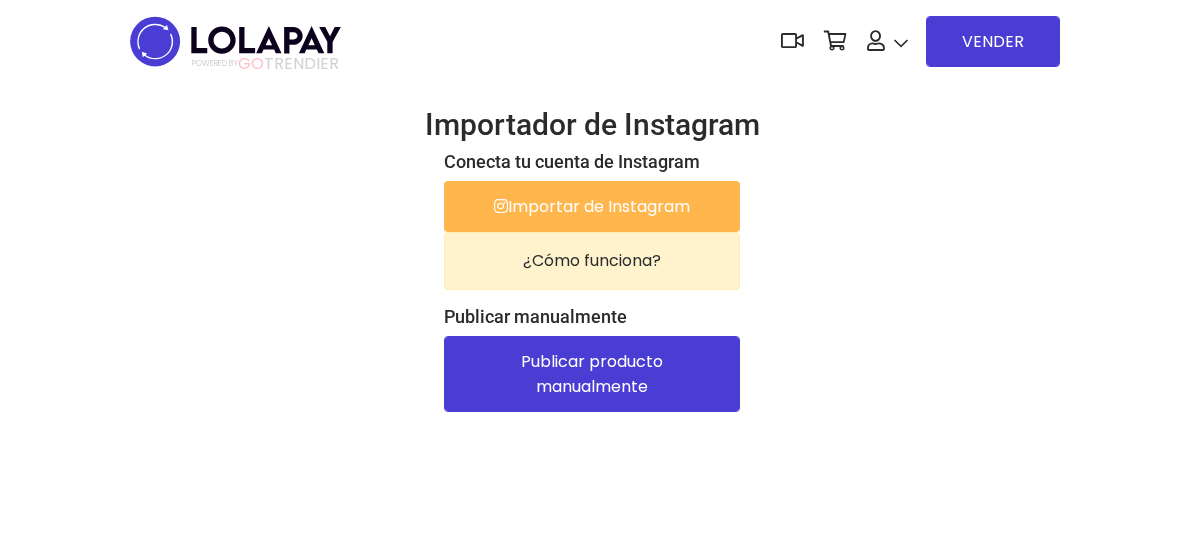 scroll, scrollTop: 0, scrollLeft: 0, axis: both 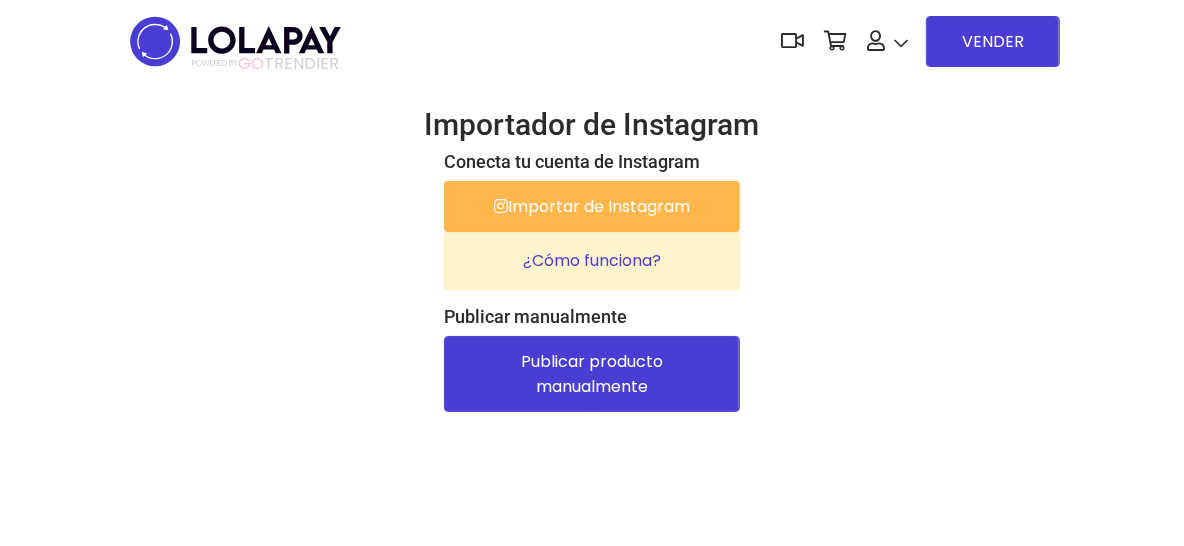 click on "¿Cómo funciona?" at bounding box center (592, 261) 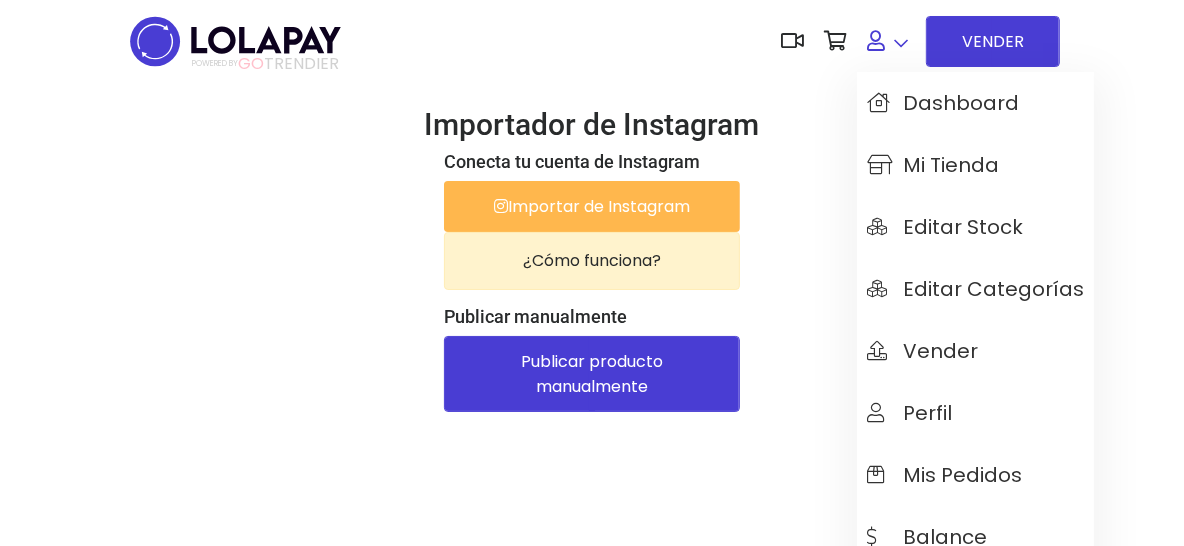 click at bounding box center [876, 41] 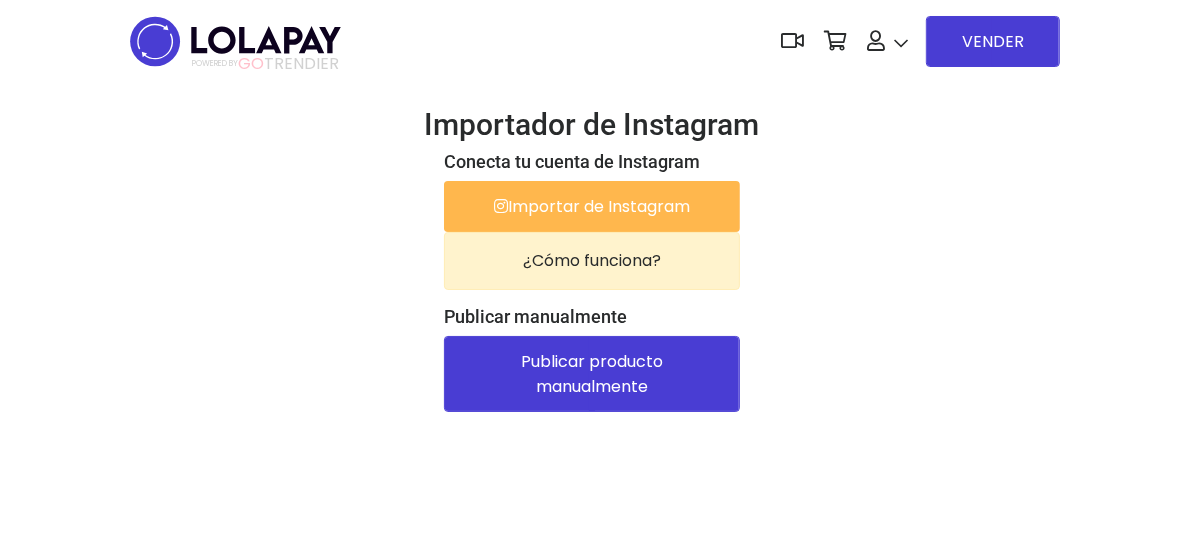 click at bounding box center (235, 41) 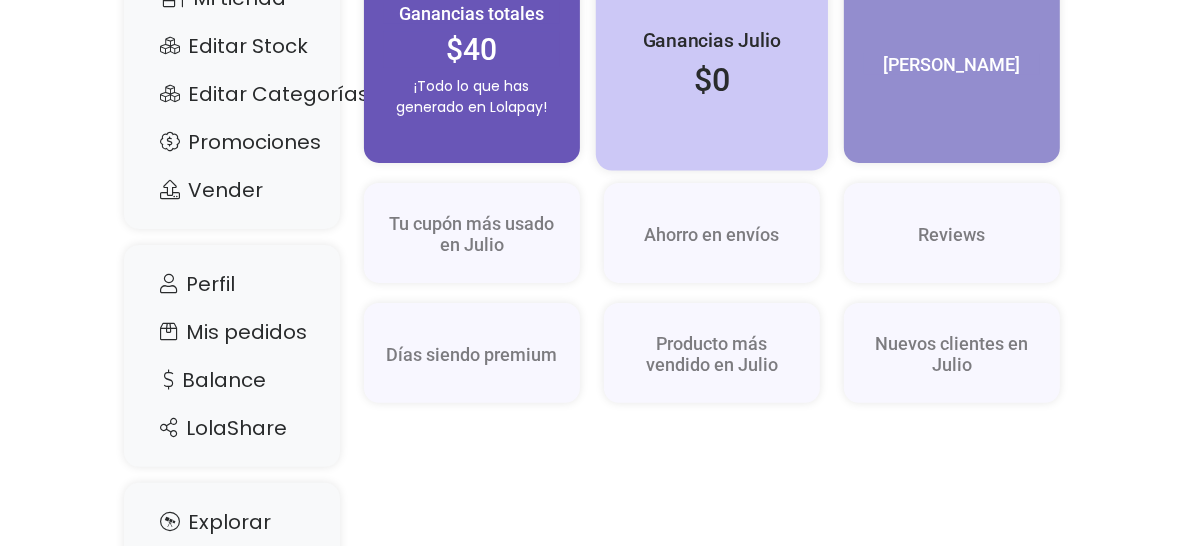 scroll, scrollTop: 457, scrollLeft: 0, axis: vertical 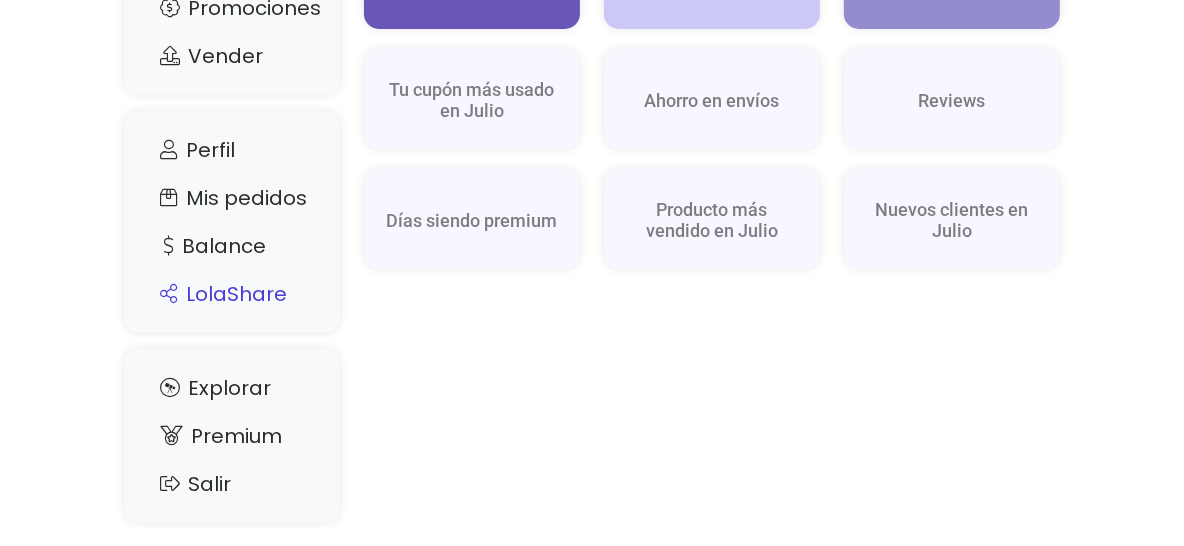 click on "LolaShare" at bounding box center (232, 294) 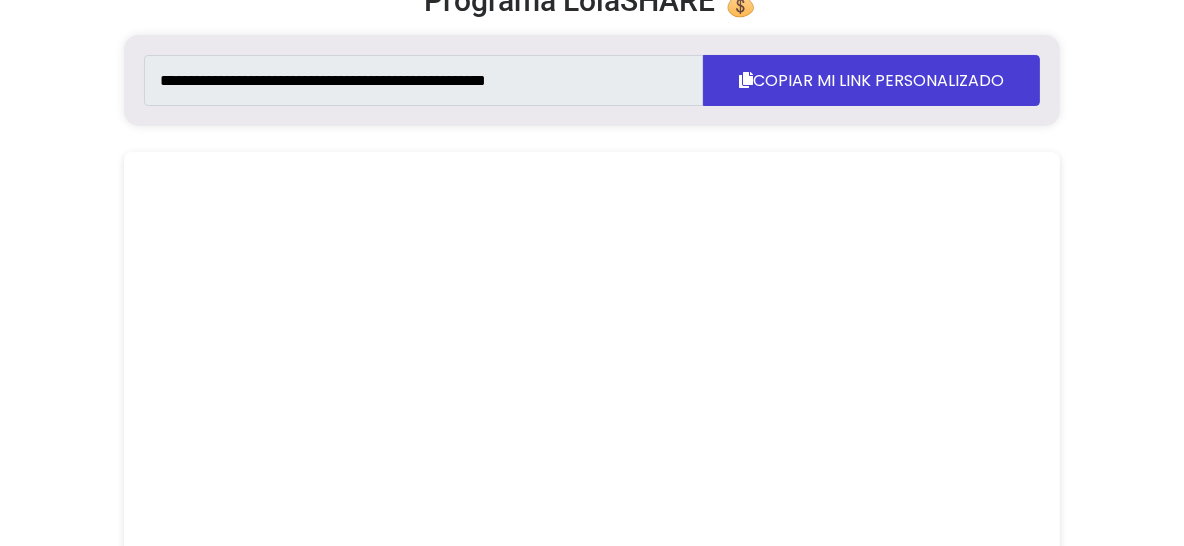 scroll, scrollTop: 0, scrollLeft: 0, axis: both 